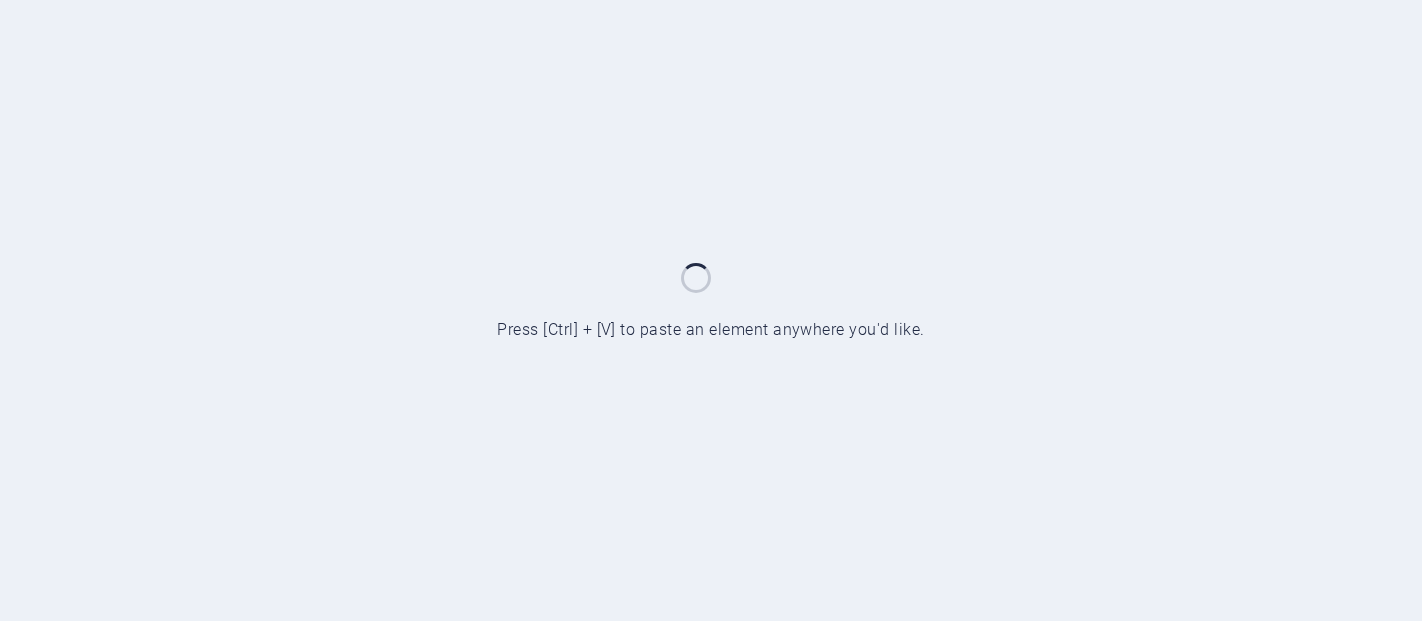 scroll, scrollTop: 0, scrollLeft: 0, axis: both 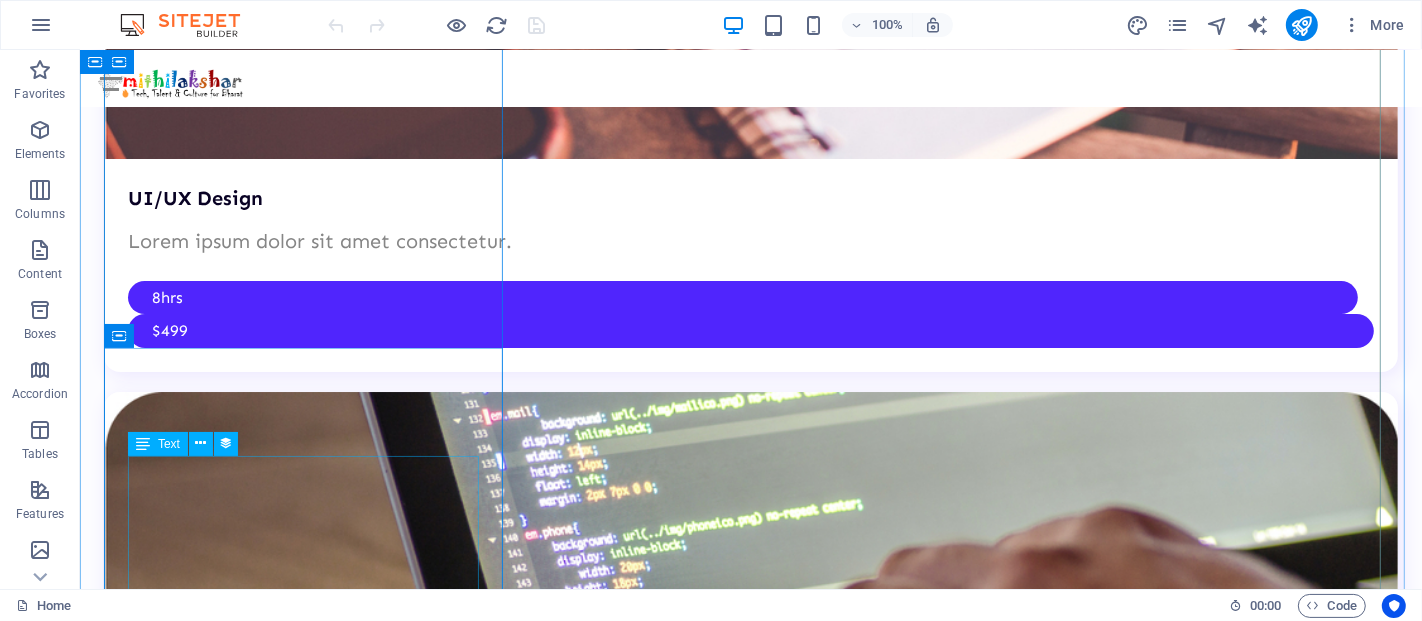 click on "🚨 STOP! Do This Before You Start Studying! 5 Simple Rituals to Supercharge Your Focus & Learning Power In today’s fast-moving world, studying isn’t just about reading books — it’s about studying smart . Whether you're preparing for government exams, learning digital skills, or taking an online course, what you do before studying is just as important as studying itself. Here’s what you MUST do before you open that book or app: ✅ 1. Create a Distraction-Free Zone “Phone chhodo, dhyaan jodo.” Before studying, put your phone on silent or Do Not Disturb mode (unless you’re using it to learn). Clean your table. Close unnecessary apps and tabs. A clean space = a clean mind. 🧹 Tip: Use “Focus Mode” on Android or “Screen Time” on iPhone to limit social media. ✅ 2. Set a Clear Goal “Aaj kya seekhna hai, pehle decide karo.” Don’t study randomly. Decide: What topic will I cover today? How much time will I give? What’s the outcome — notes, quiz, or revision? ✅ 3. ." at bounding box center (750, 8023) 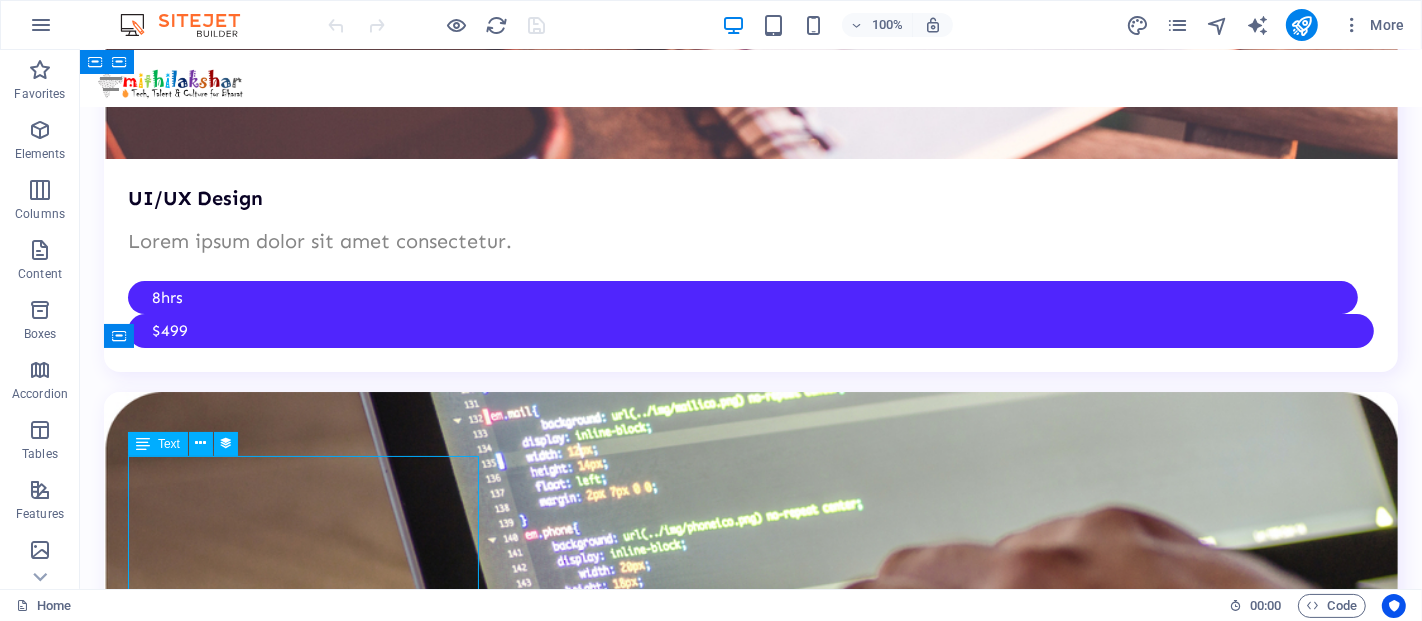 click on "🚨 STOP! Do This Before You Start Studying! 5 Simple Rituals to Supercharge Your Focus & Learning Power In today’s fast-moving world, studying isn’t just about reading books — it’s about studying smart . Whether you're preparing for government exams, learning digital skills, or taking an online course, what you do before studying is just as important as studying itself. Here’s what you MUST do before you open that book or app: ✅ 1. Create a Distraction-Free Zone “Phone chhodo, dhyaan jodo.” Before studying, put your phone on silent or Do Not Disturb mode (unless you’re using it to learn). Clean your table. Close unnecessary apps and tabs. A clean space = a clean mind. 🧹 Tip: Use “Focus Mode” on Android or “Screen Time” on iPhone to limit social media. ✅ 2. Set a Clear Goal “Aaj kya seekhna hai, pehle decide karo.” Don’t study randomly. Decide: What topic will I cover today? How much time will I give? What’s the outcome — notes, quiz, or revision? ✅ 3. ." at bounding box center [750, 8023] 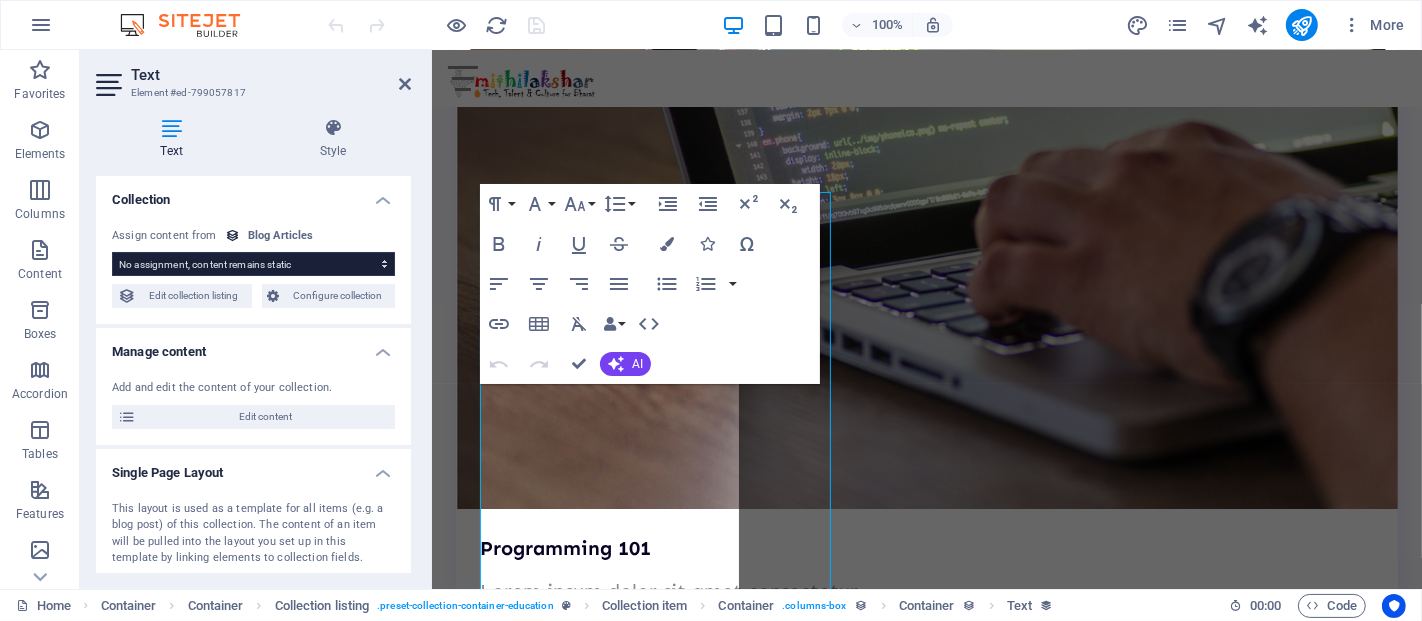 scroll, scrollTop: 6032, scrollLeft: 0, axis: vertical 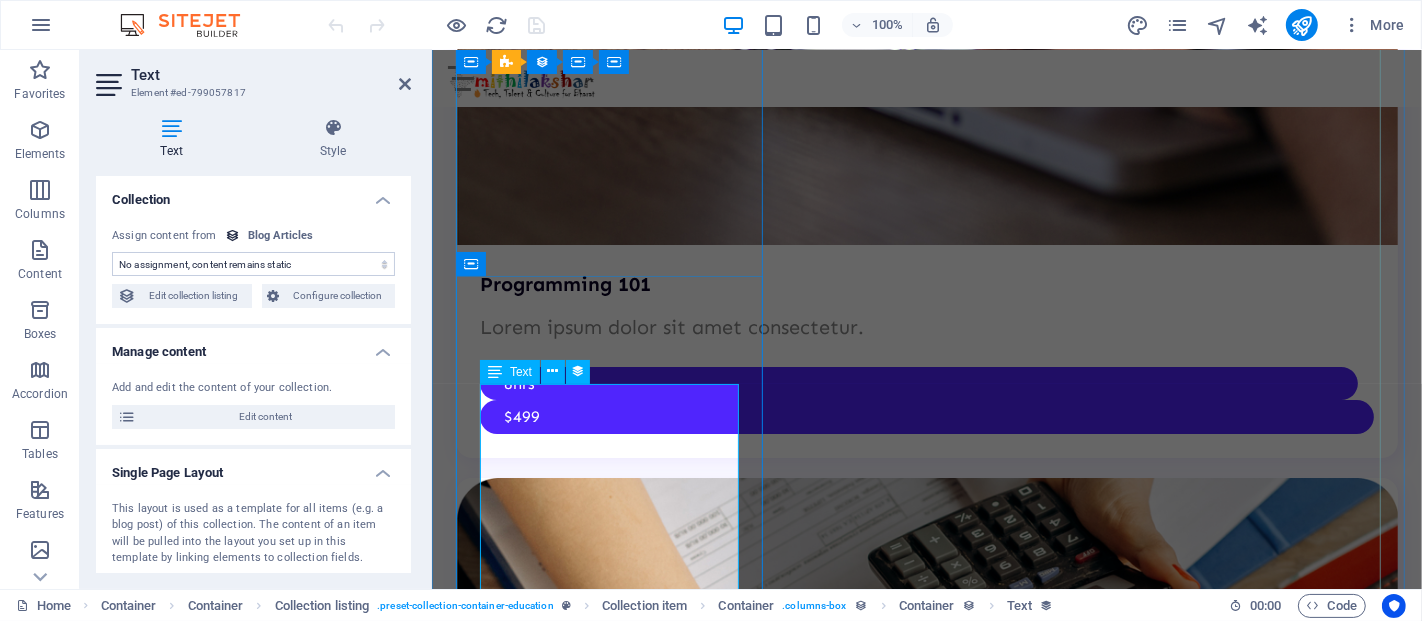 select on "article-short-intro" 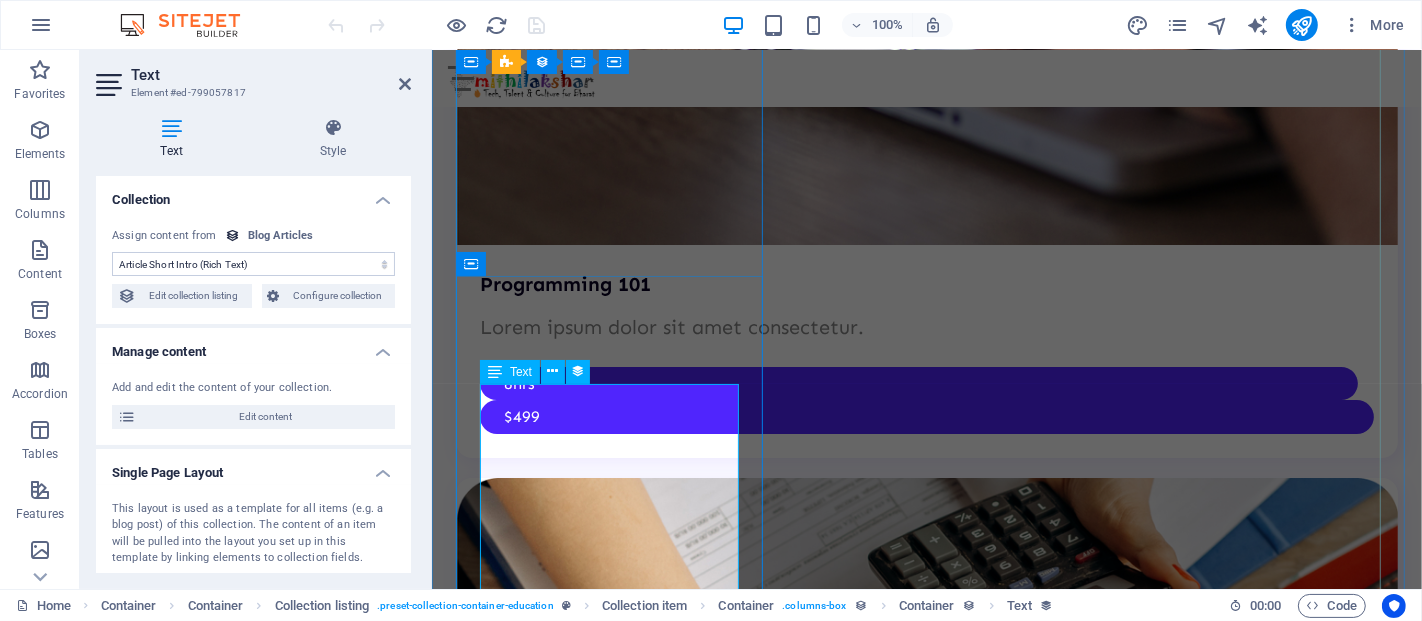 click on "🚨 STOP! Do This Before You Start Studying! 5 Simple Rituals to Supercharge Your Focus & Learning Power In today’s fast-moving world, studying isn’t just about reading books — it’s about studying smart . Whether you're preparing for government exams, learning digital skills, or taking an online course, what you do before studying is just as important as studying itself. Here’s what you MUST do before you open that book or app: ✅ 1. Create a Distraction-Free Zone “Phone chhodo, dhyaan jodo.” Before studying, put your phone on silent or Do Not Disturb mode (unless you’re using it to learn). Clean your table. Close unnecessary apps and tabs. A clean space = a clean mind. 🧹 Tip: Use “Focus Mode” on Android or “Screen Time” on iPhone to limit social media. ✅ 2. Set a Clear Goal “Aaj kya seekhna hai, pehle decide karo.” Don’t study randomly. Decide: What topic will I cover today? How much time will I give? What’s the outcome — notes, quiz, or revision? ✅ 3. ." at bounding box center [926, 6911] 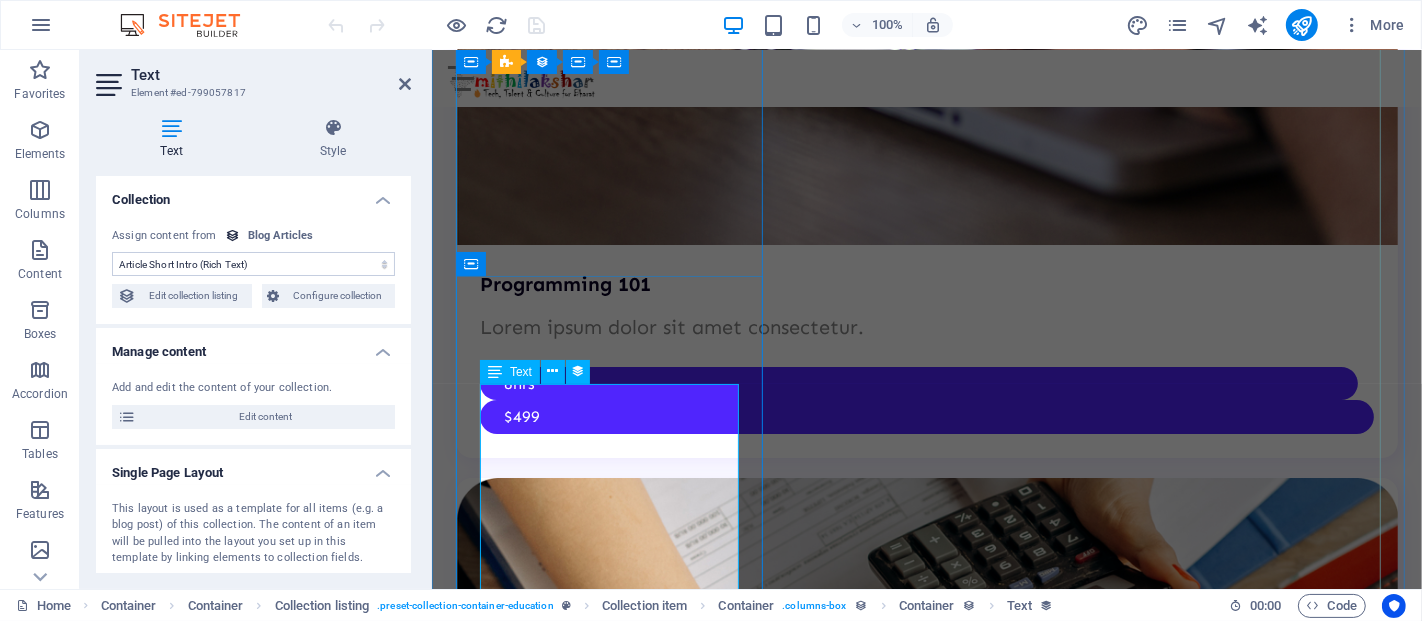 click on "🚨 STOP! Do This Before You Start Studying! 5 Simple Rituals to Supercharge Your Focus & Learning Power In today’s fast-moving world, studying isn’t just about reading books — it’s about studying smart . Whether you're preparing for government exams, learning digital skills, or taking an online course, what you do before studying is just as important as studying itself. Here’s what you MUST do before you open that book or app: ✅ 1. Create a Distraction-Free Zone “Phone chhodo, dhyaan jodo.” Before studying, put your phone on silent or Do Not Disturb mode (unless you’re using it to learn). Clean your table. Close unnecessary apps and tabs. A clean space = a clean mind. 🧹 Tip: Use “Focus Mode” on Android or “Screen Time” on iPhone to limit social media. ✅ 2. Set a Clear Goal “Aaj kya seekhna hai, pehle decide karo.” Don’t study randomly. Decide: What topic will I cover today? How much time will I give? What’s the outcome — notes, quiz, or revision? ✅ 3. ." at bounding box center (926, 6911) 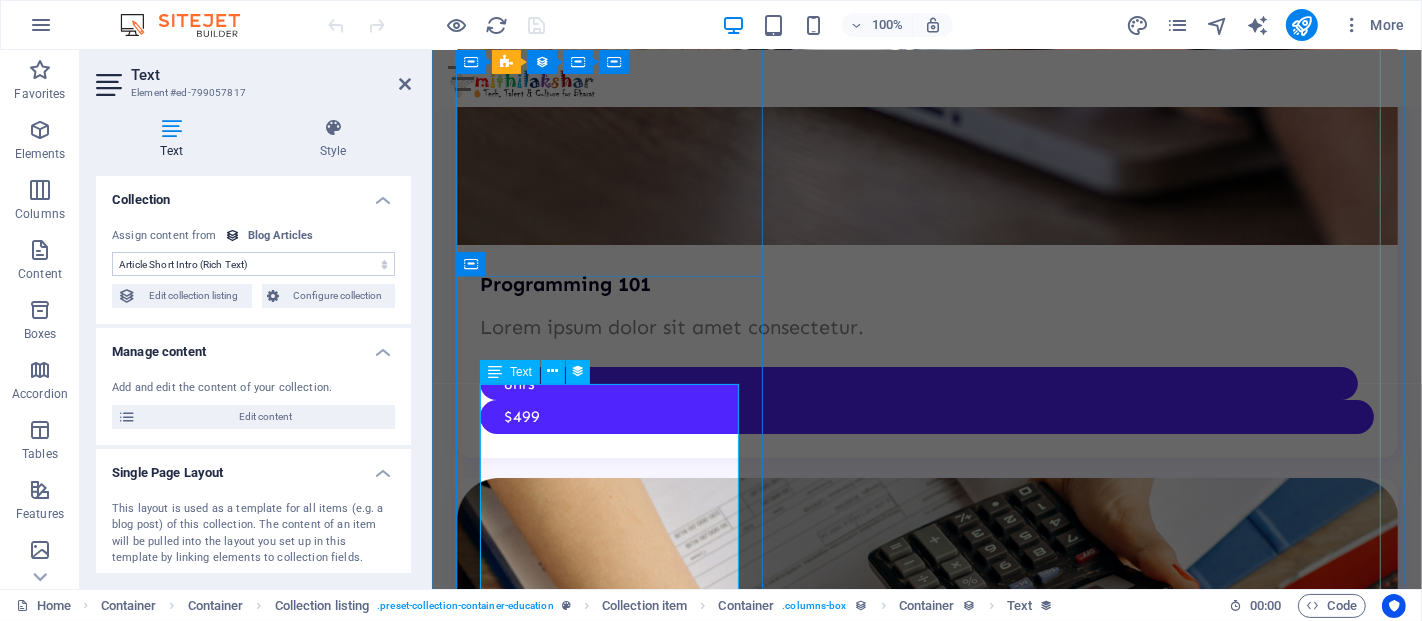 click on "🚨 STOP! Do This Before You Start Studying! 5 Simple Rituals to Supercharge Your Focus & Learning Power In today’s fast-moving world, studying isn’t just about reading books — it’s about studying smart . Whether you're preparing for government exams, learning digital skills, or taking an online course, what you do before studying is just as important as studying itself. Here’s what you MUST do before you open that book or app: ✅ 1. Create a Distraction-Free Zone “Phone chhodo, dhyaan jodo.” Before studying, put your phone on silent or Do Not Disturb mode (unless you’re using it to learn). Clean your table. Close unnecessary apps and tabs. A clean space = a clean mind. 🧹 Tip: Use “Focus Mode” on Android or “Screen Time” on iPhone to limit social media. ✅ 2. Set a Clear Goal “Aaj kya seekhna hai, pehle decide karo.” Don’t study randomly. Decide: What topic will I cover today? How much time will I give? What’s the outcome — notes, quiz, or revision? ✅ 3. ." at bounding box center (926, 6911) 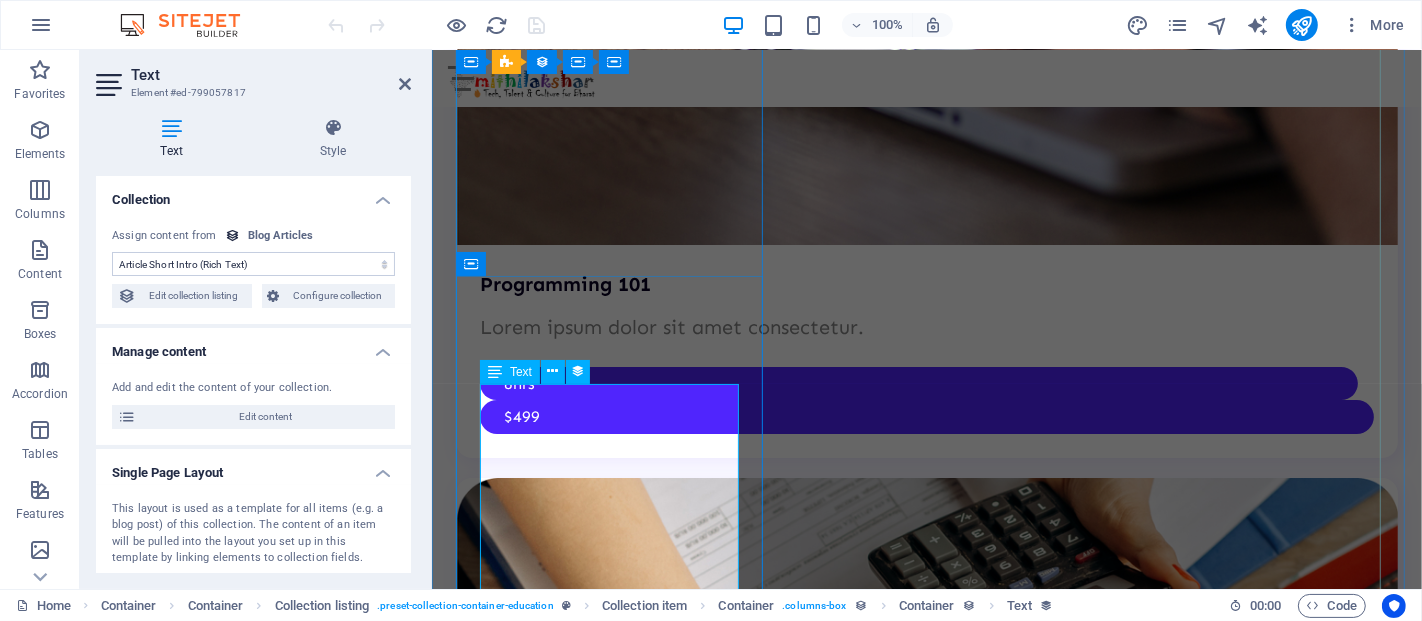 click on "🚨 STOP! Do This Before You Start Studying! 5 Simple Rituals to Supercharge Your Focus & Learning Power In today’s fast-moving world, studying isn’t just about reading books — it’s about studying smart . Whether you're preparing for government exams, learning digital skills, or taking an online course, what you do before studying is just as important as studying itself. Here’s what you MUST do before you open that book or app: ✅ 1. Create a Distraction-Free Zone “Phone chhodo, dhyaan jodo.” Before studying, put your phone on silent or Do Not Disturb mode (unless you’re using it to learn). Clean your table. Close unnecessary apps and tabs. A clean space = a clean mind. 🧹 Tip: Use “Focus Mode” on Android or “Screen Time” on iPhone to limit social media. ✅ 2. Set a Clear Goal “Aaj kya seekhna hai, pehle decide karo.” Don’t study randomly. Decide: What topic will I cover today? How much time will I give? What’s the outcome — notes, quiz, or revision? ✅ 3. ." at bounding box center [926, 6911] 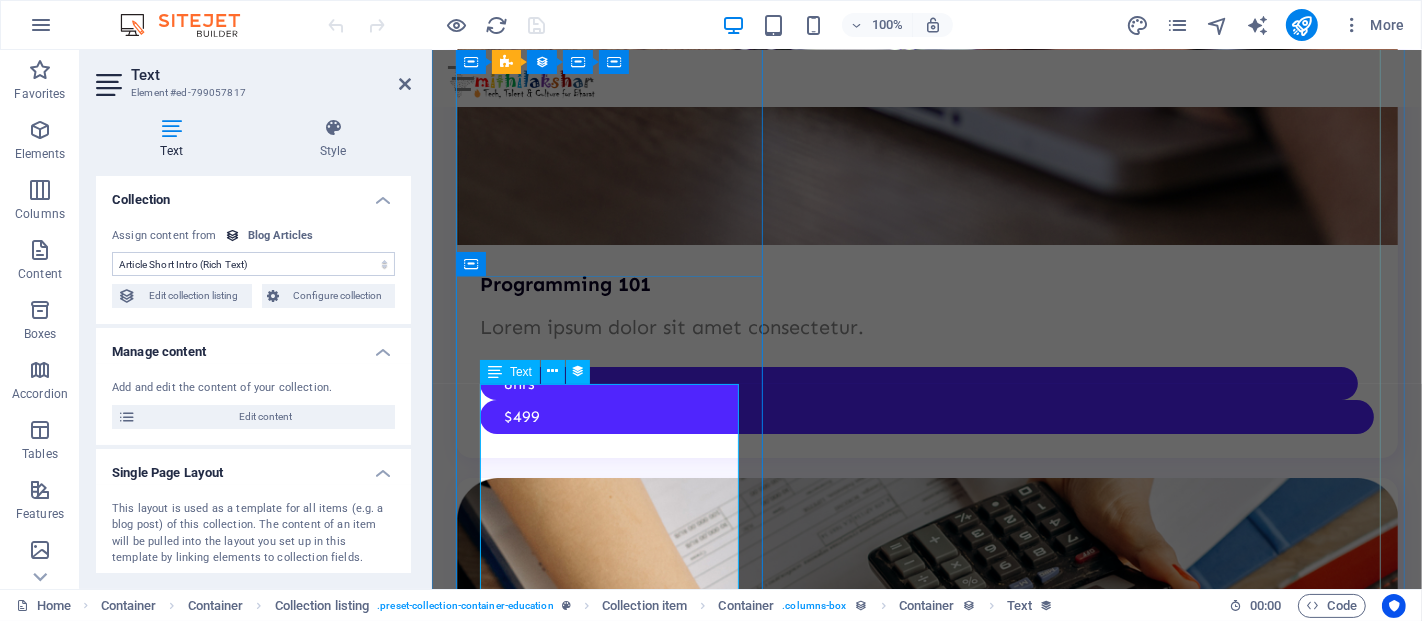 click on "🚨 STOP! Do This Before You Start Studying! 5 Simple Rituals to Supercharge Your Focus & Learning Power In today’s fast-moving world, studying isn’t just about reading books — it’s about studying smart . Whether you're preparing for government exams, learning digital skills, or taking an online course, what you do before studying is just as important as studying itself. Here’s what you MUST do before you open that book or app: ✅ 1. Create a Distraction-Free Zone “Phone chhodo, dhyaan jodo.” Before studying, put your phone on silent or Do Not Disturb mode (unless you’re using it to learn). Clean your table. Close unnecessary apps and tabs. A clean space = a clean mind. 🧹 Tip: Use “Focus Mode” on Android or “Screen Time” on iPhone to limit social media. ✅ 2. Set a Clear Goal “Aaj kya seekhna hai, pehle decide karo.” Don’t study randomly. Decide: What topic will I cover today? How much time will I give? What’s the outcome — notes, quiz, or revision? ✅ 3. ." at bounding box center (926, 6911) 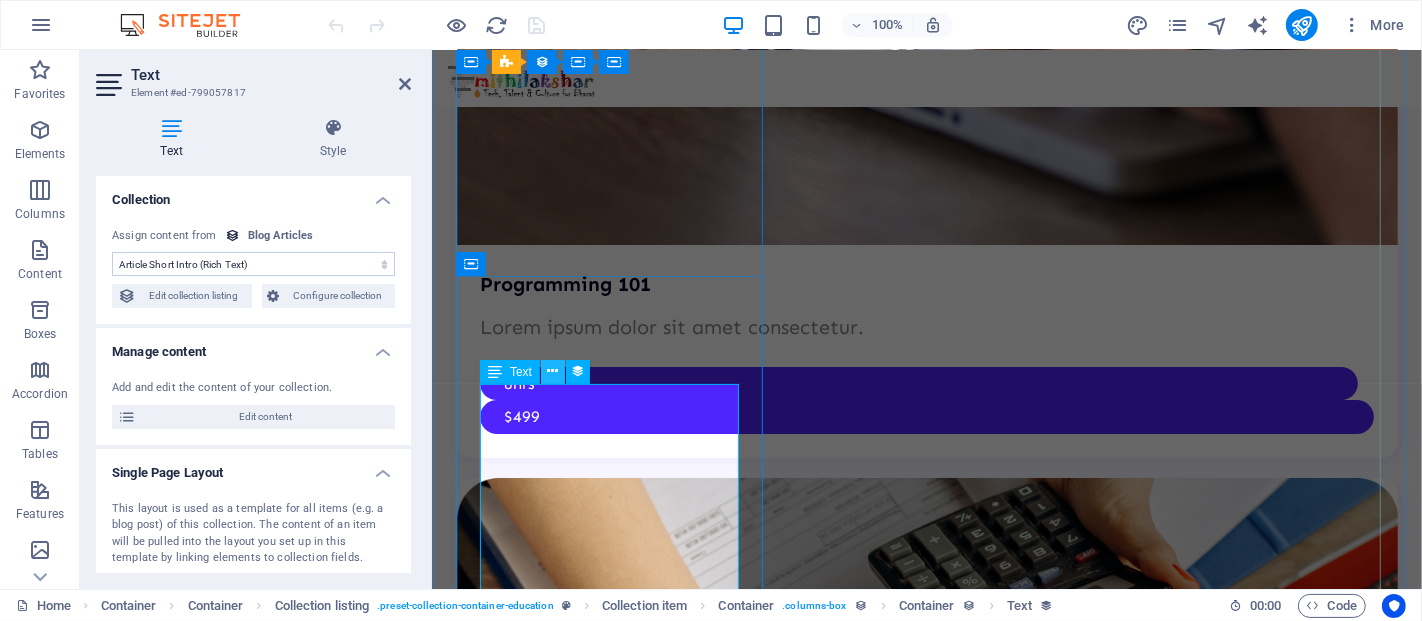 click at bounding box center (552, 371) 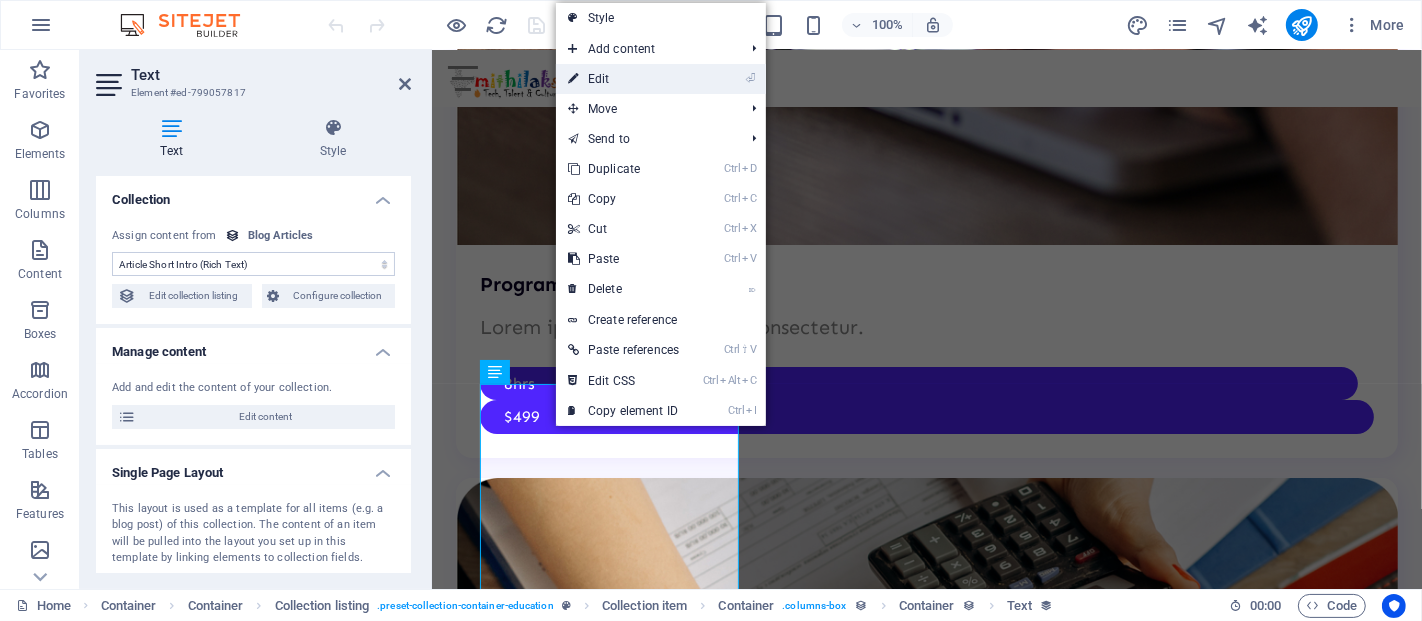 click on "⏎  Edit" at bounding box center (623, 79) 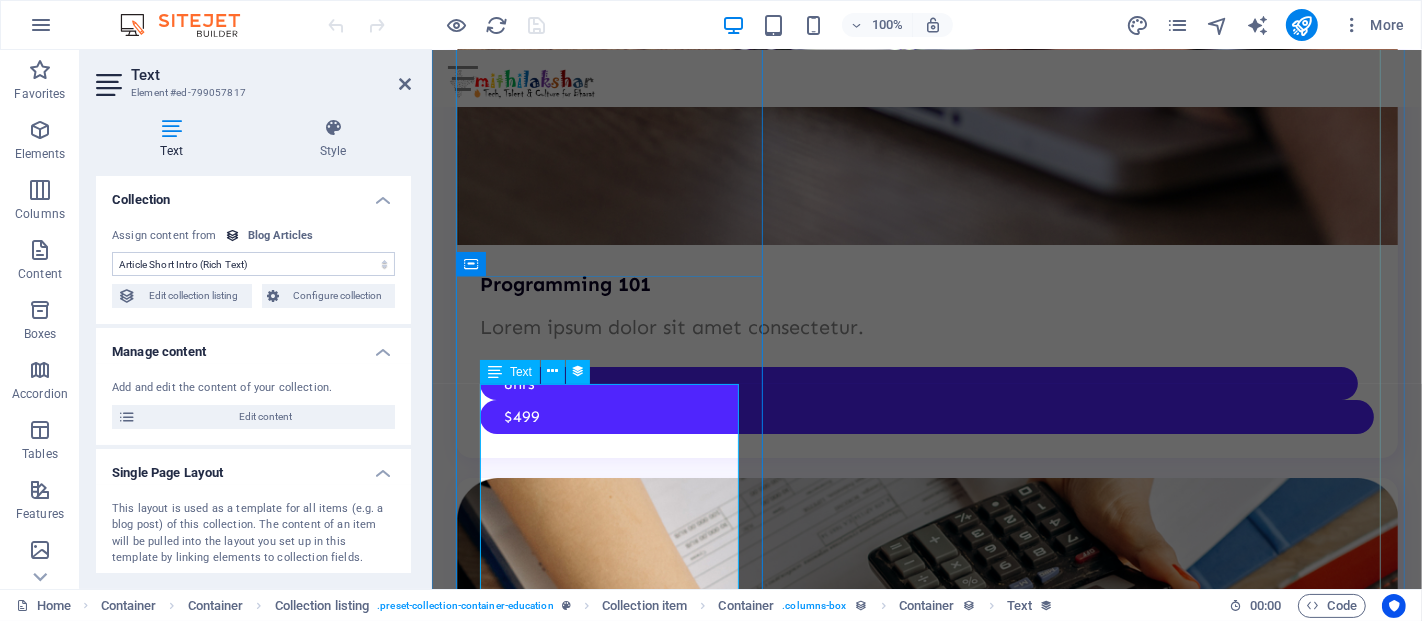 click on "🚨 STOP! Do This Before You Start Studying! 5 Simple Rituals to Supercharge Your Focus & Learning Power In today’s fast-moving world, studying isn’t just about reading books — it’s about studying smart . Whether you're preparing for government exams, learning digital skills, or taking an online course, what you do before studying is just as important as studying itself. Here’s what you MUST do before you open that book or app: ✅ 1. Create a Distraction-Free Zone “Phone chhodo, dhyaan jodo.” Before studying, put your phone on silent or Do Not Disturb mode (unless you’re using it to learn). Clean your table. Close unnecessary apps and tabs. A clean space = a clean mind. 🧹 Tip: Use “Focus Mode” on Android or “Screen Time” on iPhone to limit social media. ✅ 2. Set a Clear Goal “Aaj kya seekhna hai, pehle decide karo.” Don’t study randomly. Decide: What topic will I cover today? How much time will I give? What’s the outcome — notes, quiz, or revision? ✅ 3. ." at bounding box center [926, 6911] 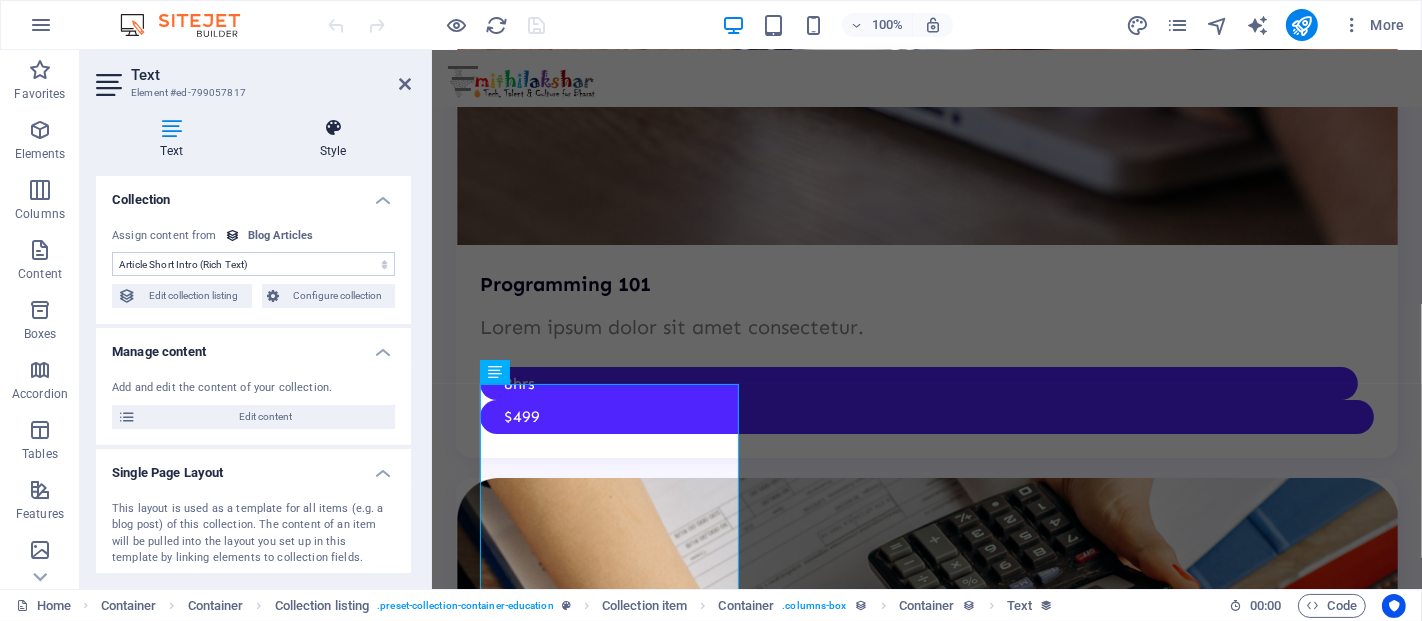 click on "Style" at bounding box center (333, 139) 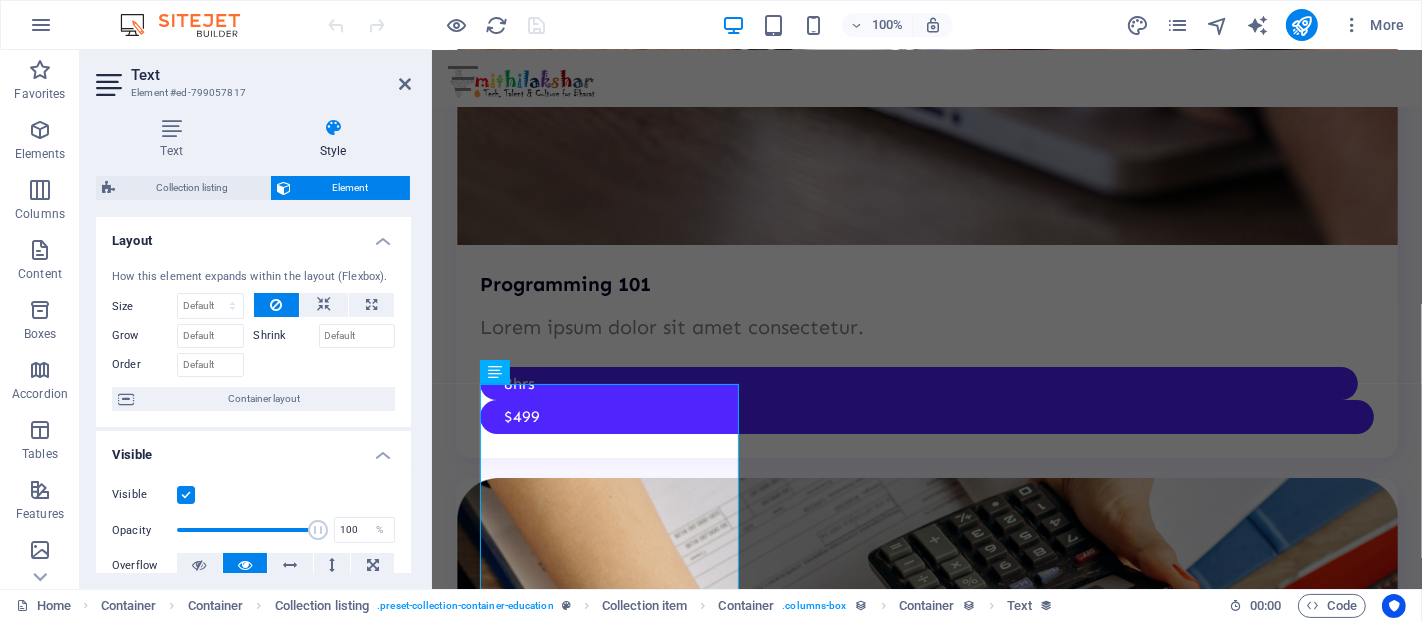 click on "Style" at bounding box center [333, 139] 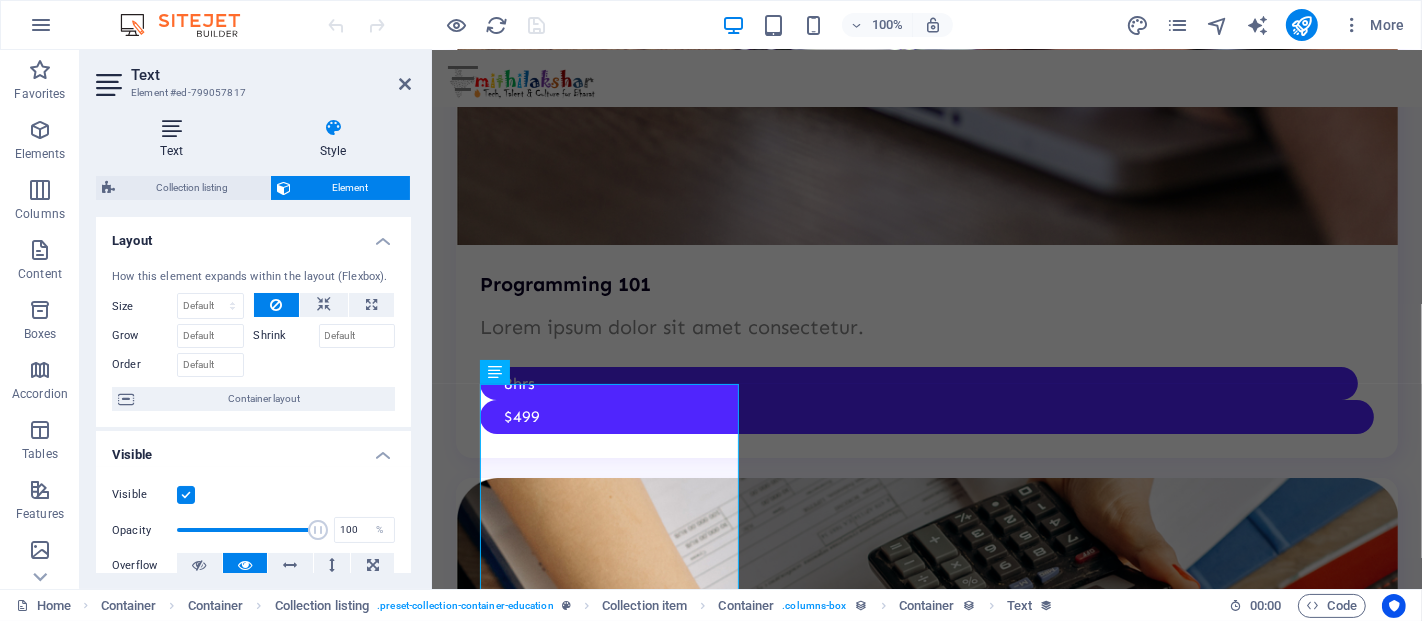 click at bounding box center (171, 128) 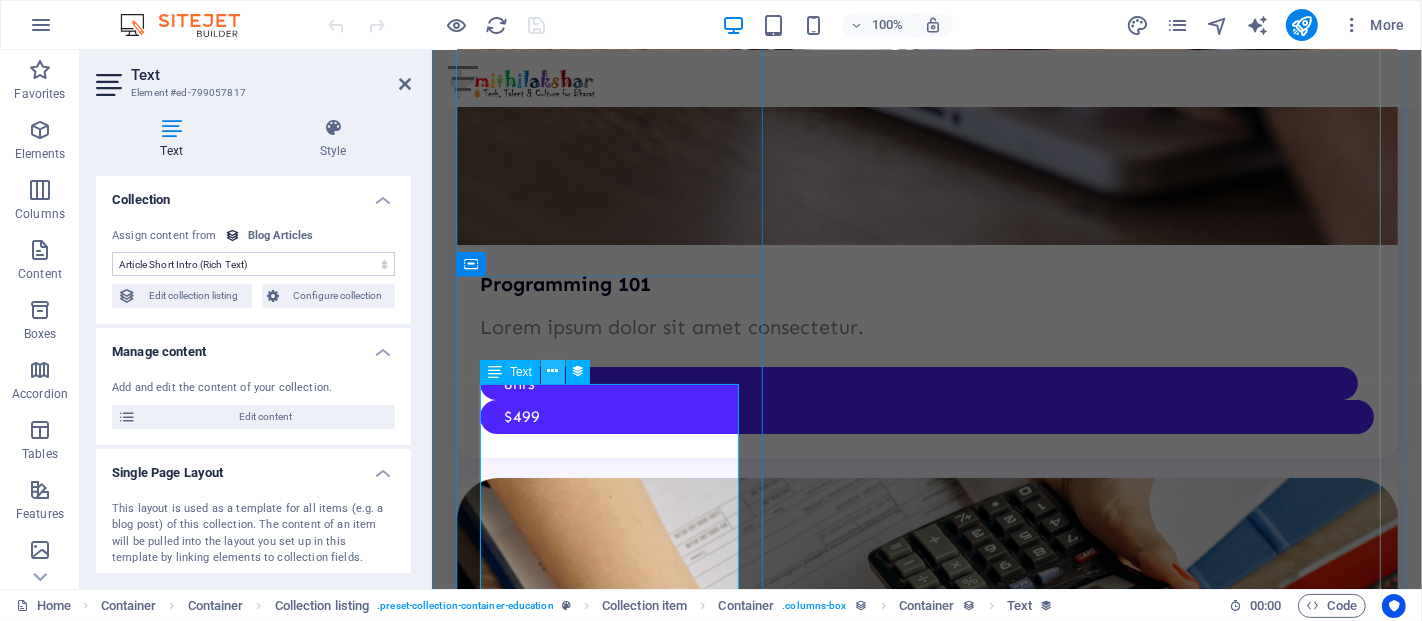 click at bounding box center (553, 372) 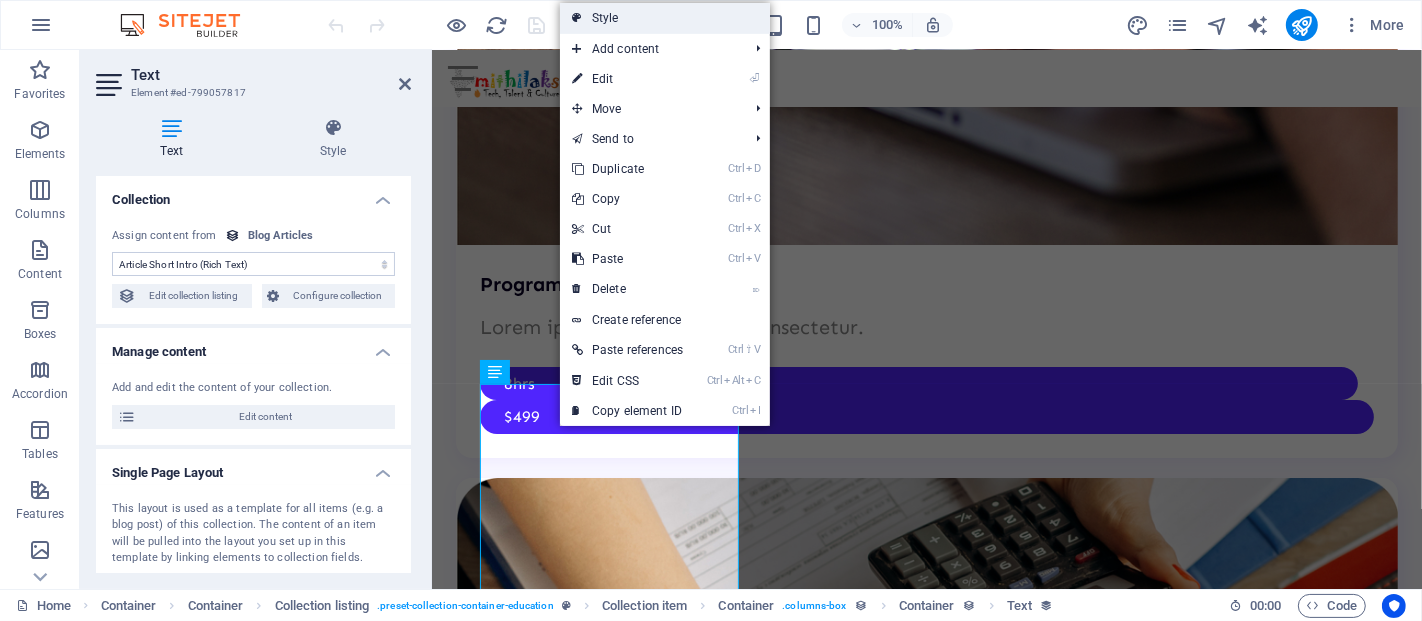 click on "Style" at bounding box center [665, 18] 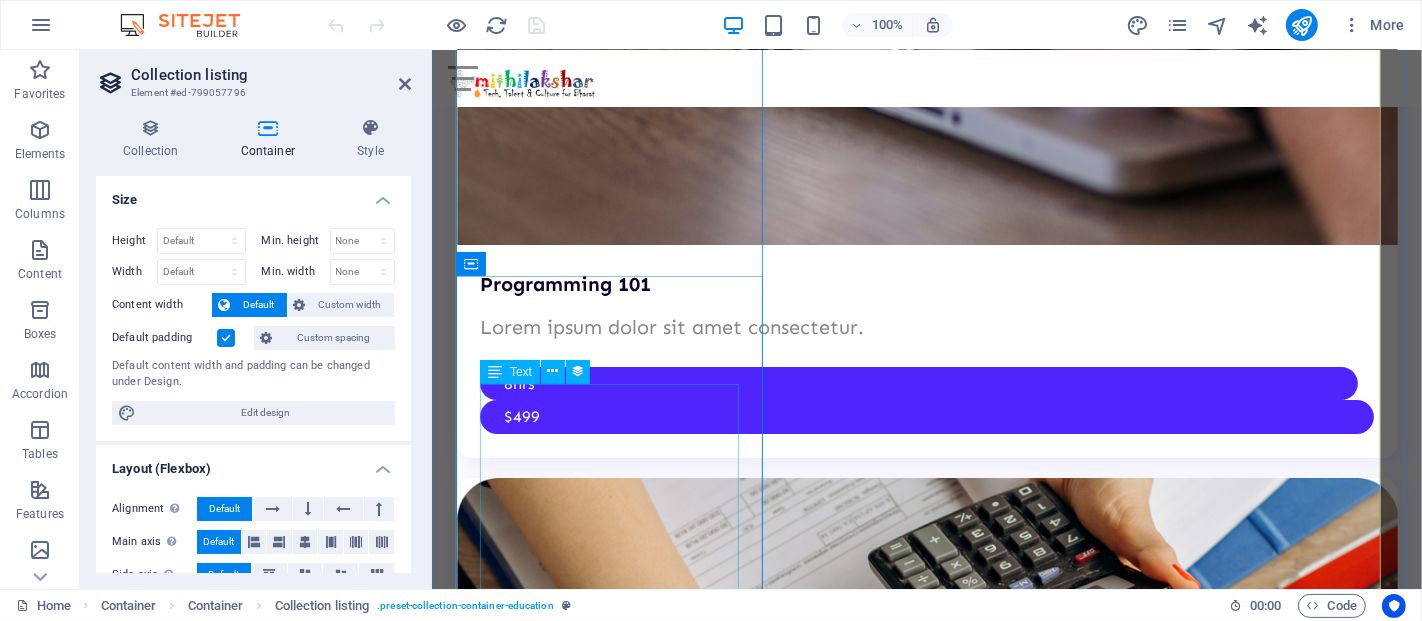click on "🚨 STOP! Do This Before You Start Studying! 5 Simple Rituals to Supercharge Your Focus & Learning Power In today’s fast-moving world, studying isn’t just about reading books — it’s about studying smart . Whether you're preparing for government exams, learning digital skills, or taking an online course, what you do before studying is just as important as studying itself. Here’s what you MUST do before you open that book or app: ✅ 1. Create a Distraction-Free Zone “Phone chhodo, dhyaan jodo.” Before studying, put your phone on silent or Do Not Disturb mode (unless you’re using it to learn). Clean your table. Close unnecessary apps and tabs. A clean space = a clean mind. 🧹 Tip: Use “Focus Mode” on Android or “Screen Time” on iPhone to limit social media. ✅ 2. Set a Clear Goal “Aaj kya seekhna hai, pehle decide karo.” Don’t study randomly. Decide: What topic will I cover today? How much time will I give? What’s the outcome — notes, quiz, or revision? ✅ 3. ." at bounding box center [926, 6911] 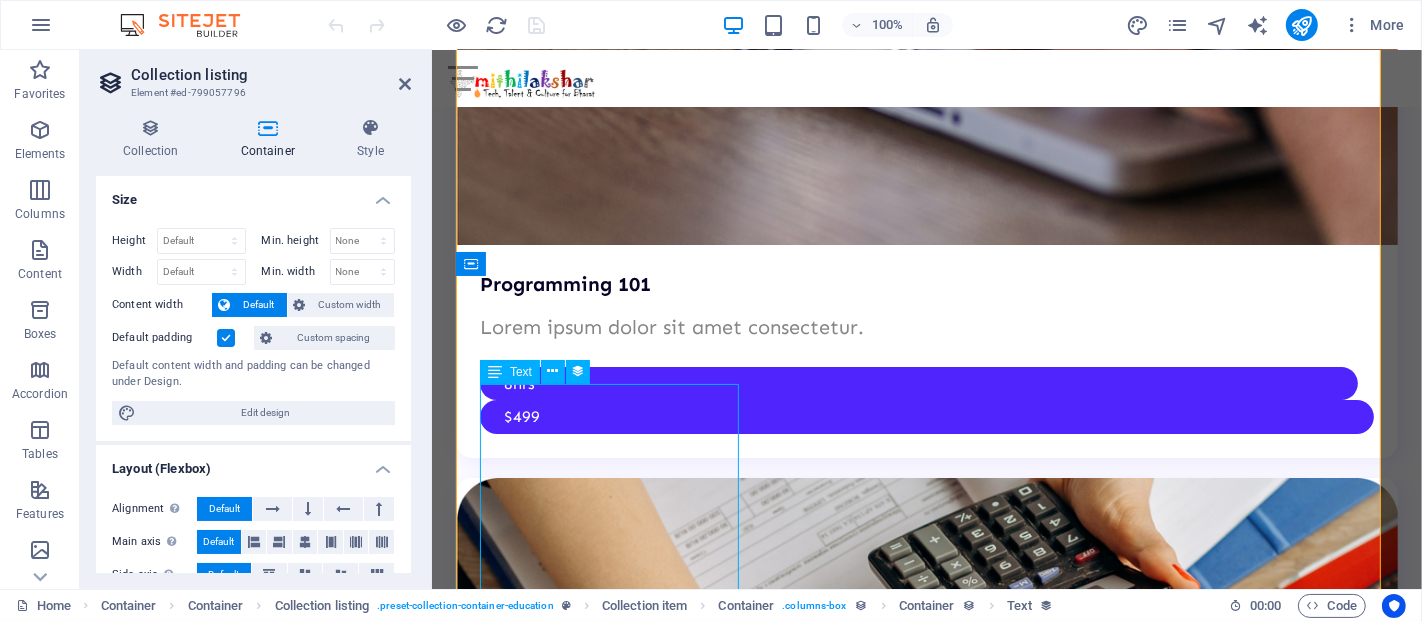 click on "🚨 STOP! Do This Before You Start Studying! 5 Simple Rituals to Supercharge Your Focus & Learning Power In today’s fast-moving world, studying isn’t just about reading books — it’s about studying smart . Whether you're preparing for government exams, learning digital skills, or taking an online course, what you do before studying is just as important as studying itself. Here’s what you MUST do before you open that book or app: ✅ 1. Create a Distraction-Free Zone “Phone chhodo, dhyaan jodo.” Before studying, put your phone on silent or Do Not Disturb mode (unless you’re using it to learn). Clean your table. Close unnecessary apps and tabs. A clean space = a clean mind. 🧹 Tip: Use “Focus Mode” on Android or “Screen Time” on iPhone to limit social media. ✅ 2. Set a Clear Goal “Aaj kya seekhna hai, pehle decide karo.” Don’t study randomly. Decide: What topic will I cover today? How much time will I give? What’s the outcome — notes, quiz, or revision? ✅ 3. ." at bounding box center (926, 6911) 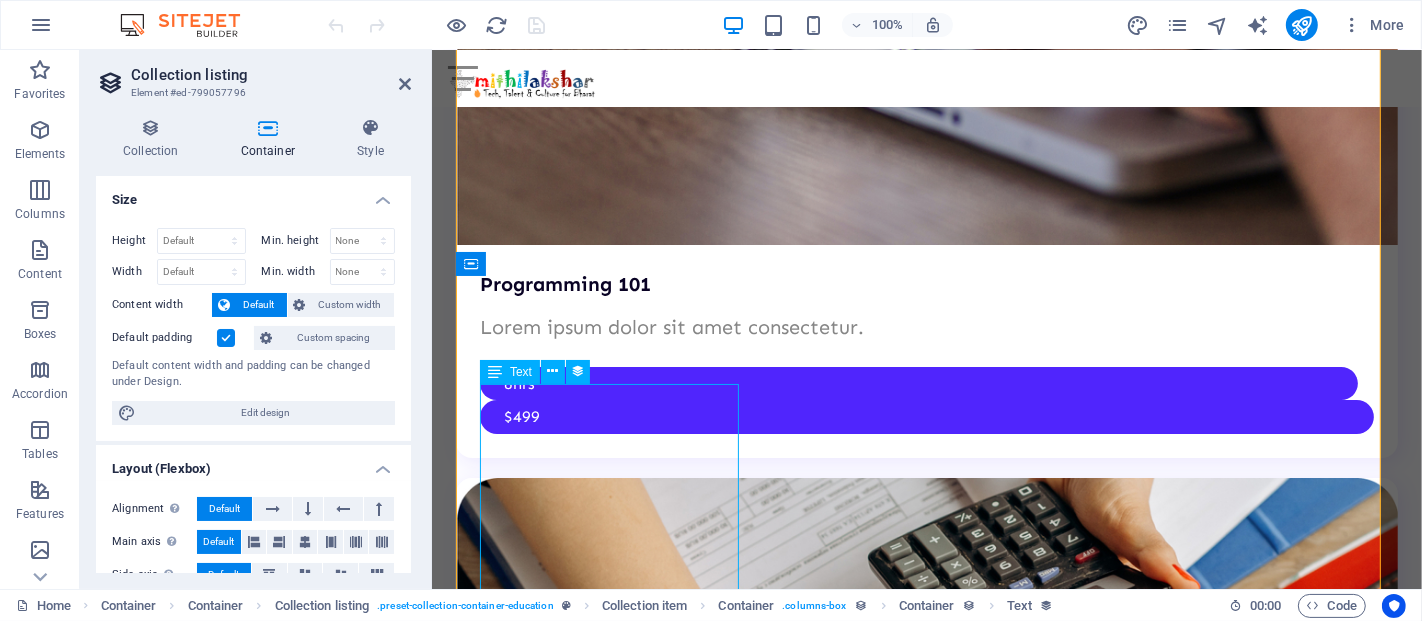 select on "article-short-intro" 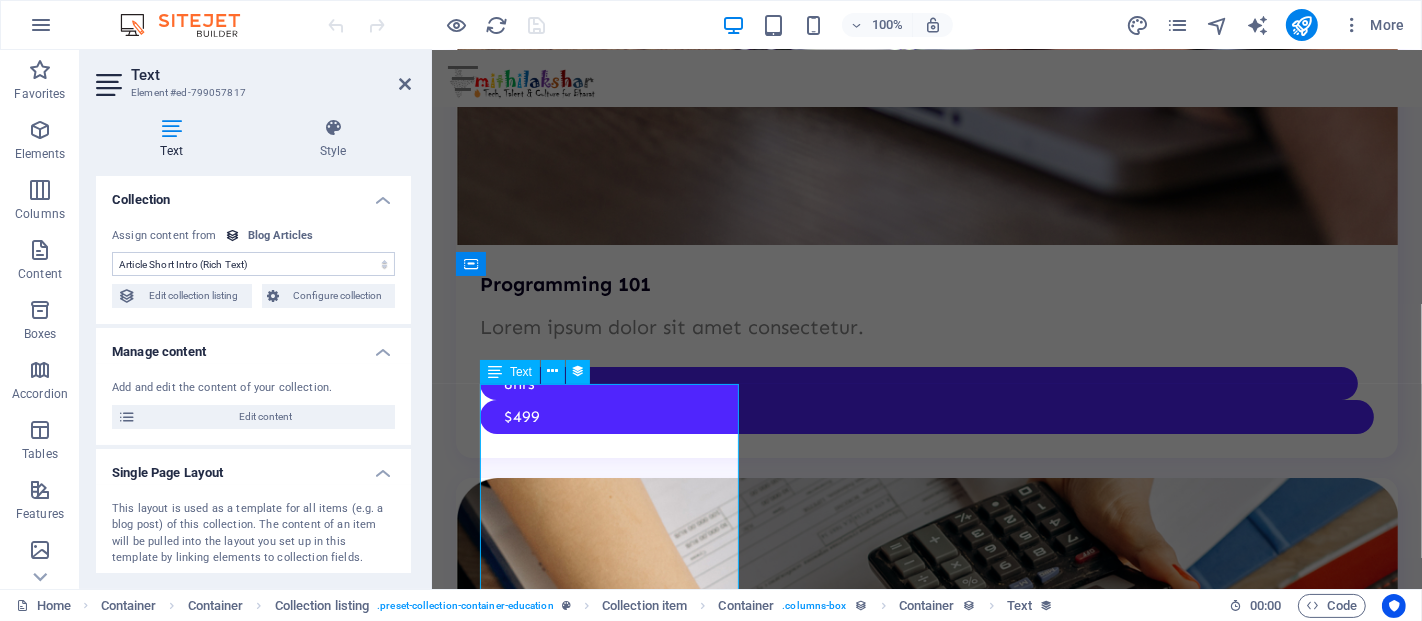 click on "🚨 STOP! Do This Before You Start Studying! 5 Simple Rituals to Supercharge Your Focus & Learning Power In today’s fast-moving world, studying isn’t just about reading books — it’s about studying smart . Whether you're preparing for government exams, learning digital skills, or taking an online course, what you do before studying is just as important as studying itself. Here’s what you MUST do before you open that book or app: ✅ 1. Create a Distraction-Free Zone “Phone chhodo, dhyaan jodo.” Before studying, put your phone on silent or Do Not Disturb mode (unless you’re using it to learn). Clean your table. Close unnecessary apps and tabs. A clean space = a clean mind. 🧹 Tip: Use “Focus Mode” on Android or “Screen Time” on iPhone to limit social media. ✅ 2. Set a Clear Goal “Aaj kya seekhna hai, pehle decide karo.” Don’t study randomly. Decide: What topic will I cover today? How much time will I give? What’s the outcome — notes, quiz, or revision? ✅ 3. ." at bounding box center (926, 6911) 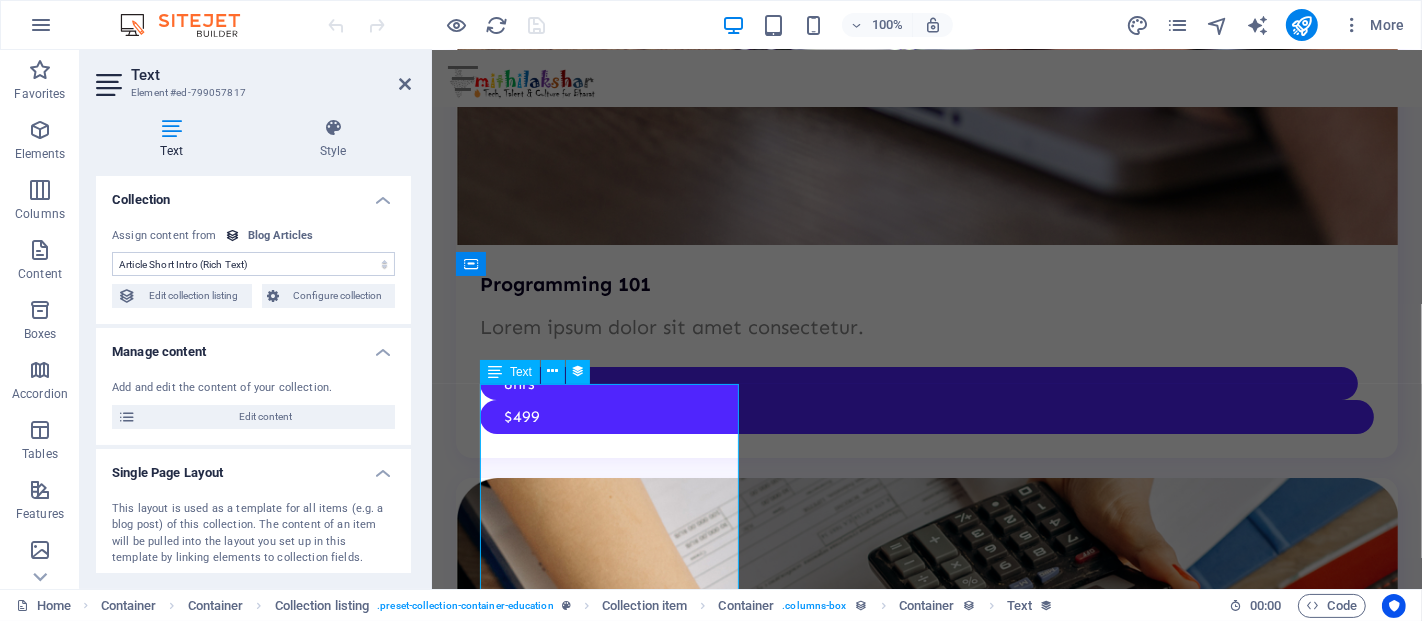 click on "🚨 STOP! Do This Before You Start Studying! 5 Simple Rituals to Supercharge Your Focus & Learning Power In today’s fast-moving world, studying isn’t just about reading books — it’s about studying smart . Whether you're preparing for government exams, learning digital skills, or taking an online course, what you do before studying is just as important as studying itself. Here’s what you MUST do before you open that book or app: ✅ 1. Create a Distraction-Free Zone “Phone chhodo, dhyaan jodo.” Before studying, put your phone on silent or Do Not Disturb mode (unless you’re using it to learn). Clean your table. Close unnecessary apps and tabs. A clean space = a clean mind. 🧹 Tip: Use “Focus Mode” on Android or “Screen Time” on iPhone to limit social media. ✅ 2. Set a Clear Goal “Aaj kya seekhna hai, pehle decide karo.” Don’t study randomly. Decide: What topic will I cover today? How much time will I give? What’s the outcome — notes, quiz, or revision? ✅ 3. ." at bounding box center [926, 6911] 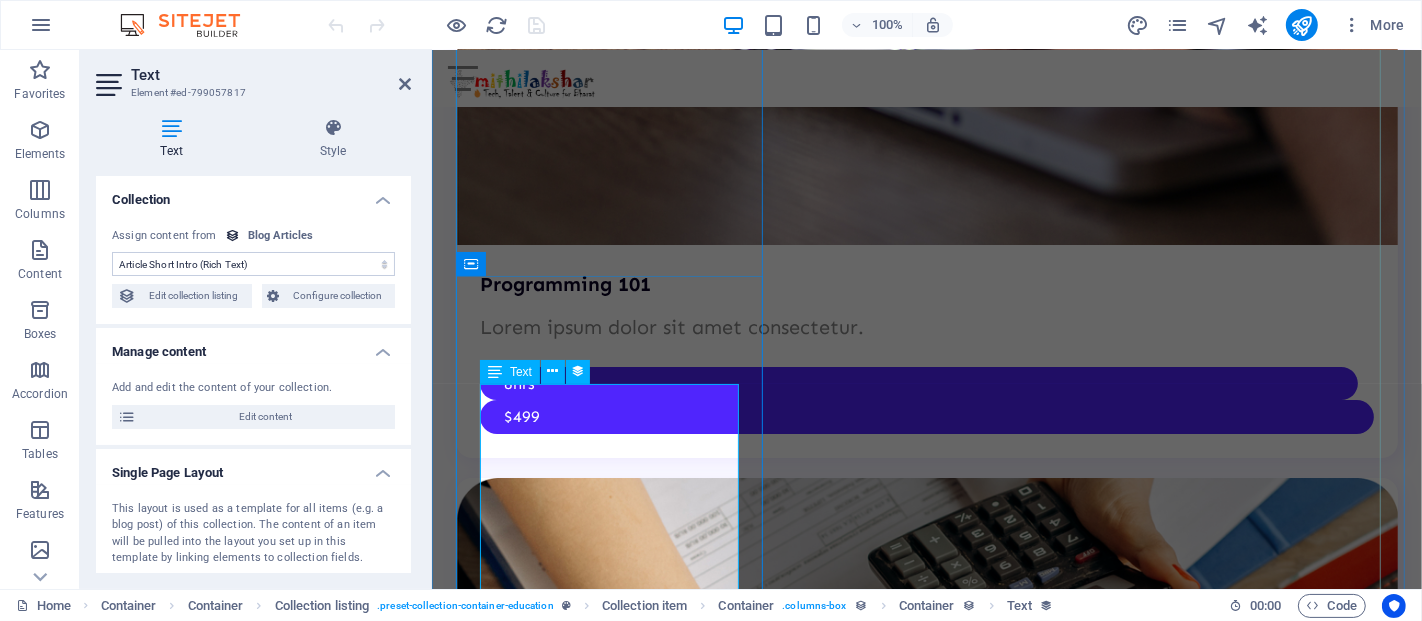 click on "Text" at bounding box center (510, 372) 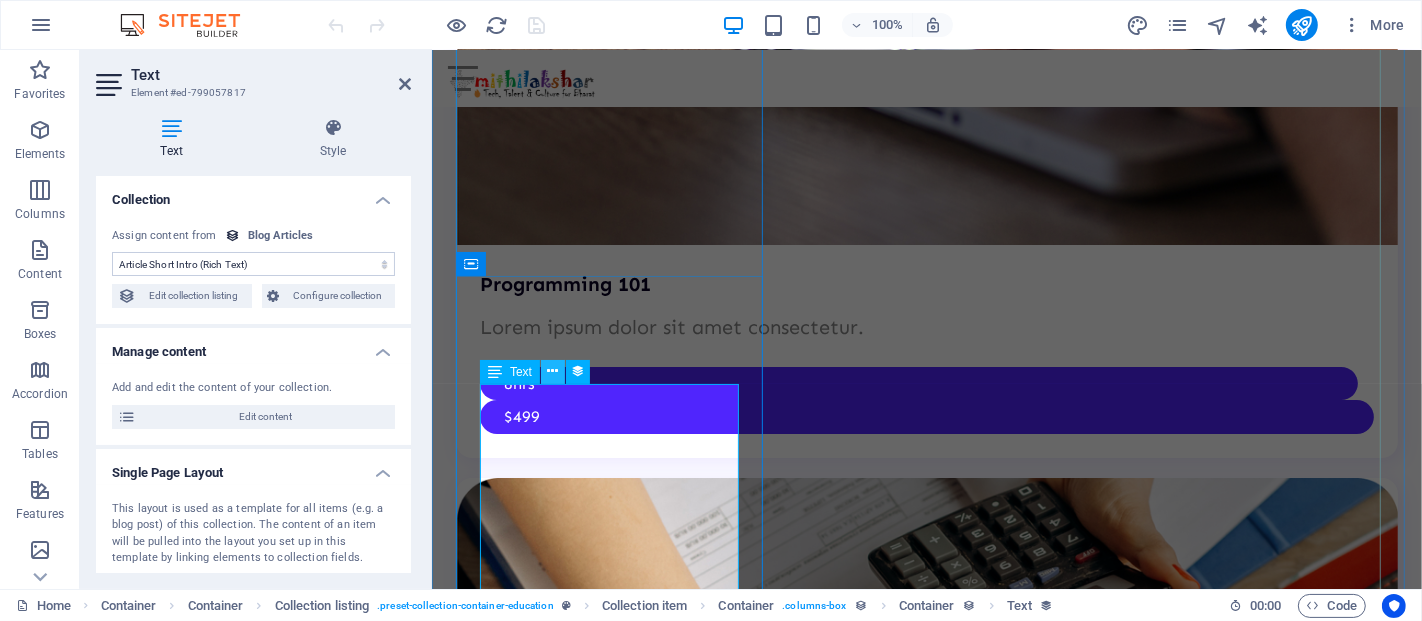 click at bounding box center (552, 371) 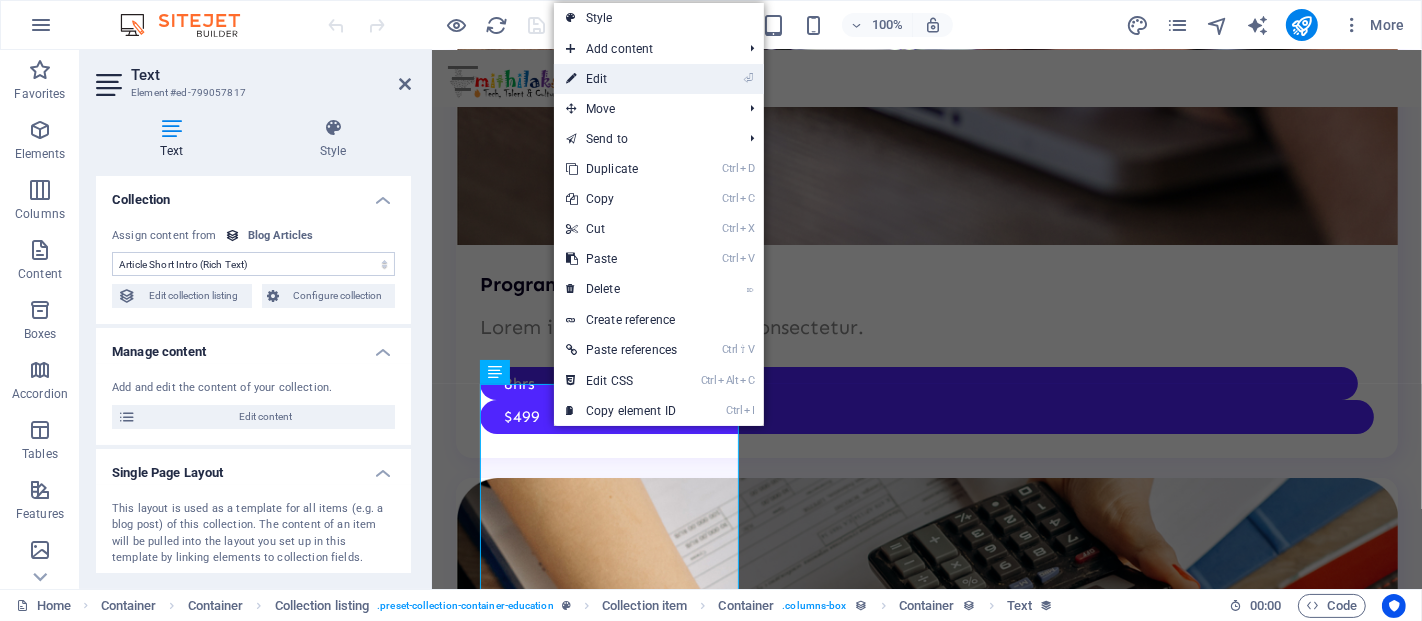 click on "⏎  Edit" at bounding box center [621, 79] 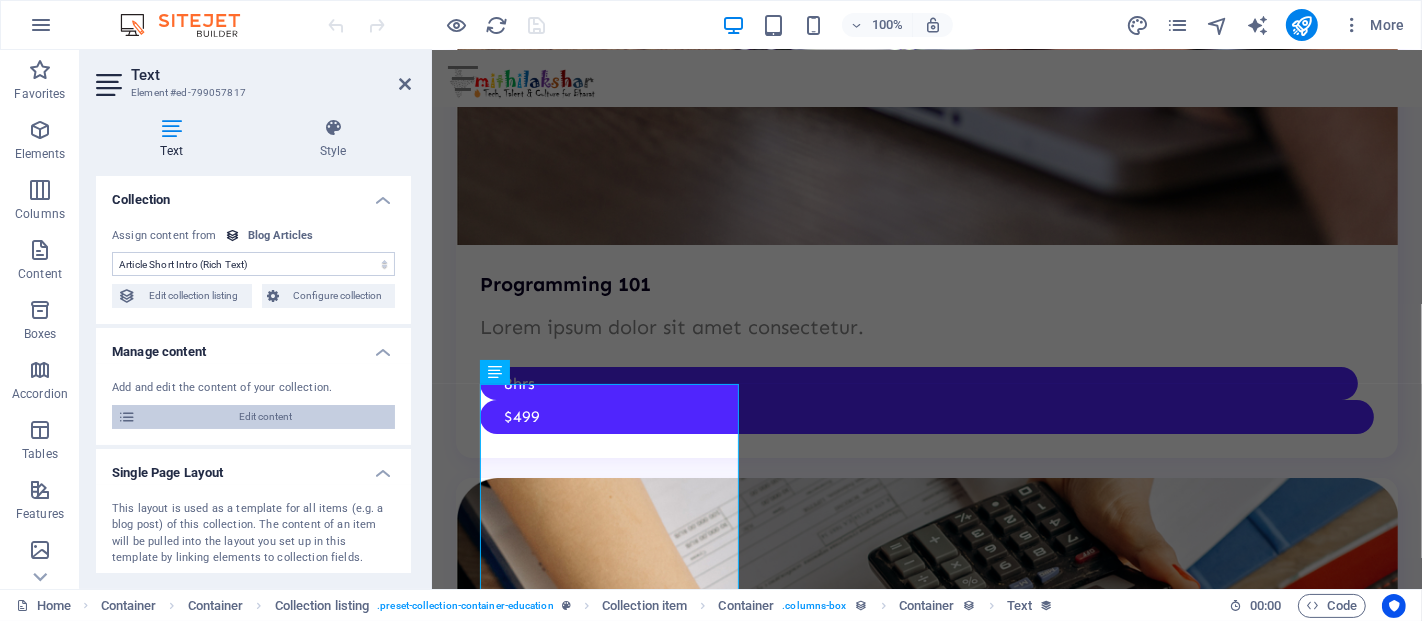 click on "Edit content" at bounding box center [265, 417] 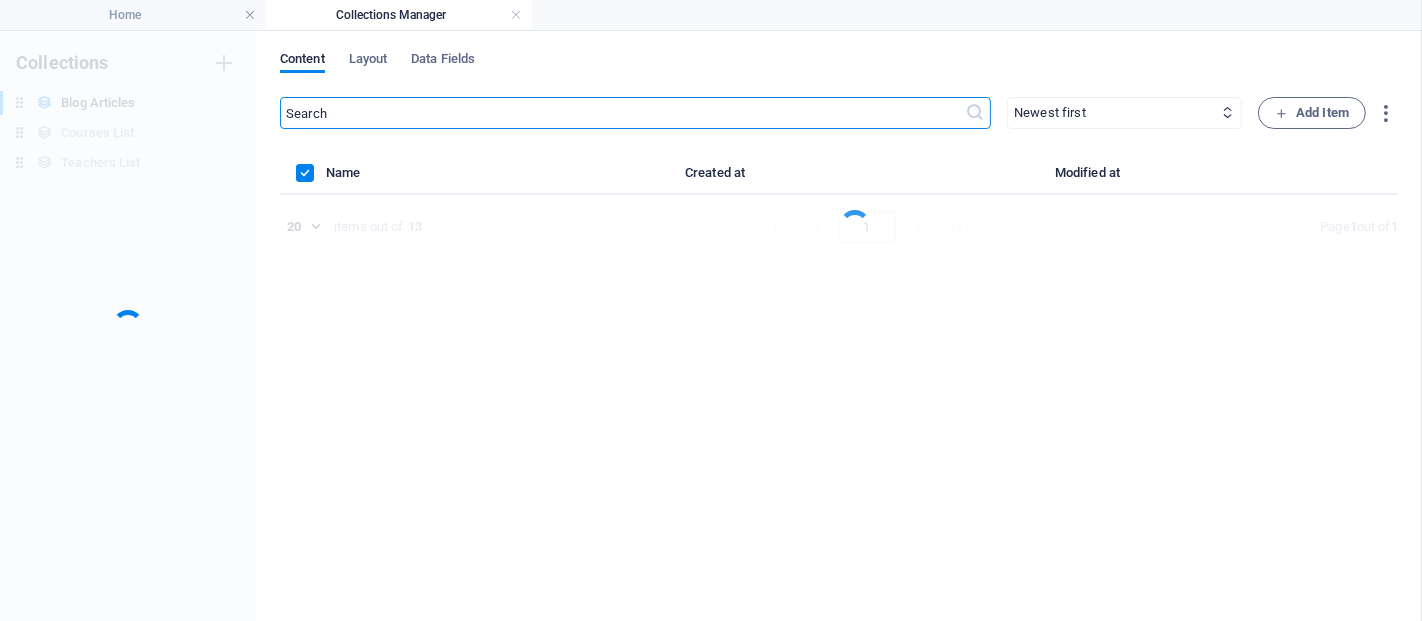 scroll, scrollTop: 0, scrollLeft: 0, axis: both 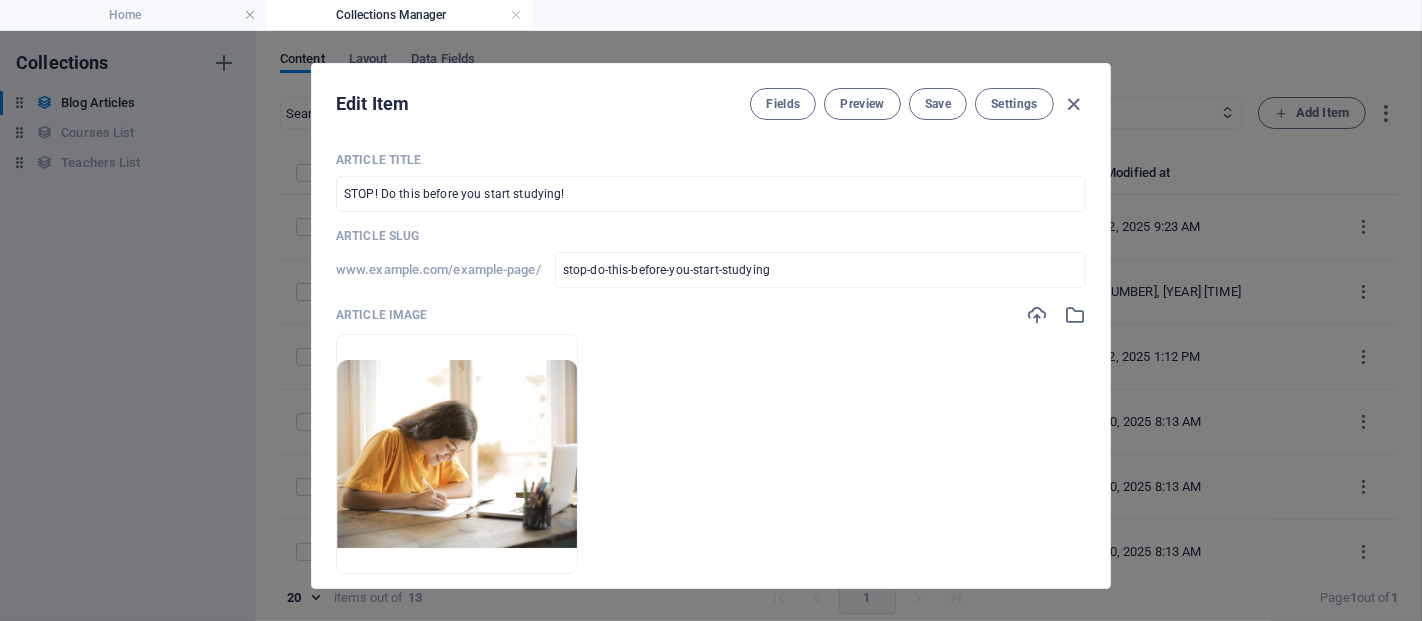 drag, startPoint x: 1108, startPoint y: 198, endPoint x: 1101, endPoint y: 241, distance: 43.56604 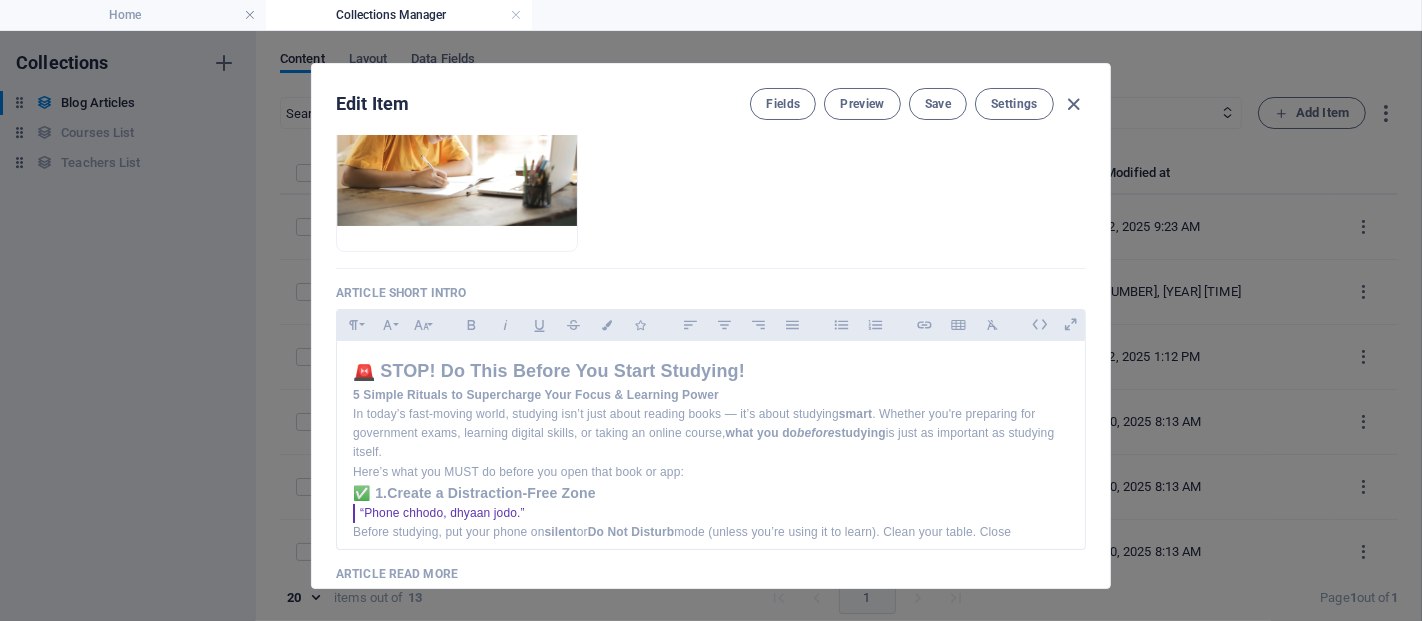 scroll, scrollTop: 348, scrollLeft: 0, axis: vertical 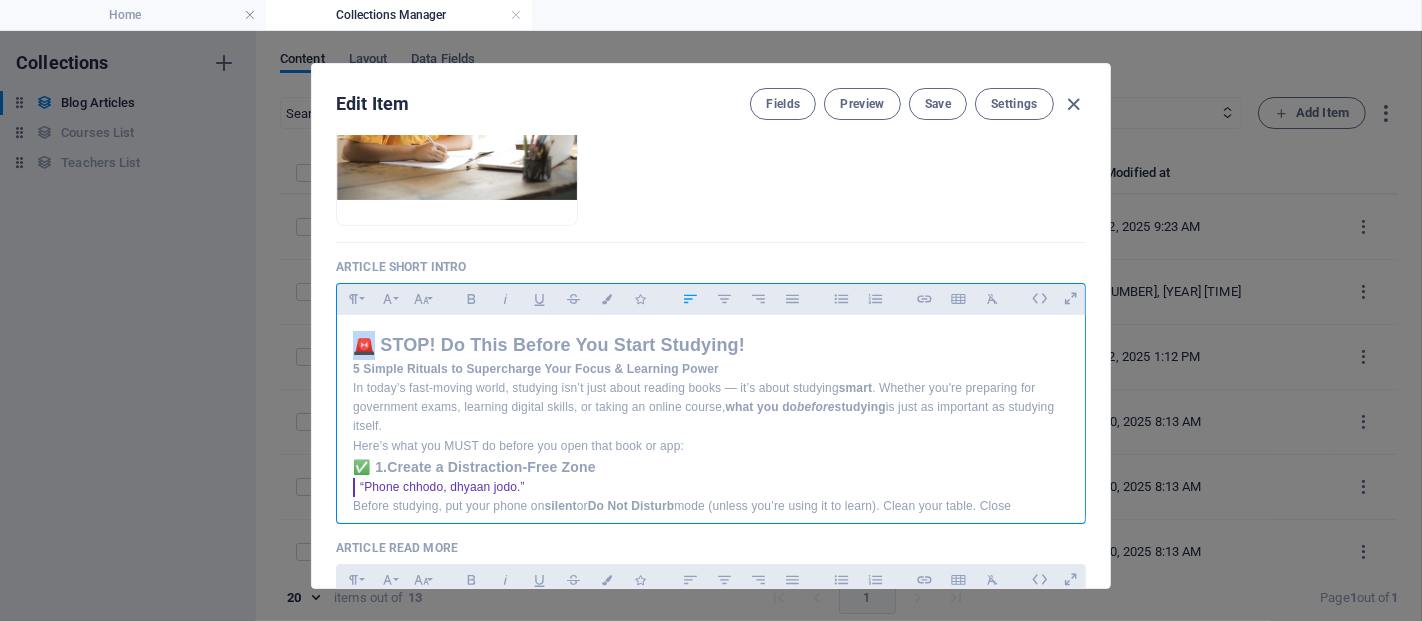 drag, startPoint x: 373, startPoint y: 341, endPoint x: 345, endPoint y: 341, distance: 28 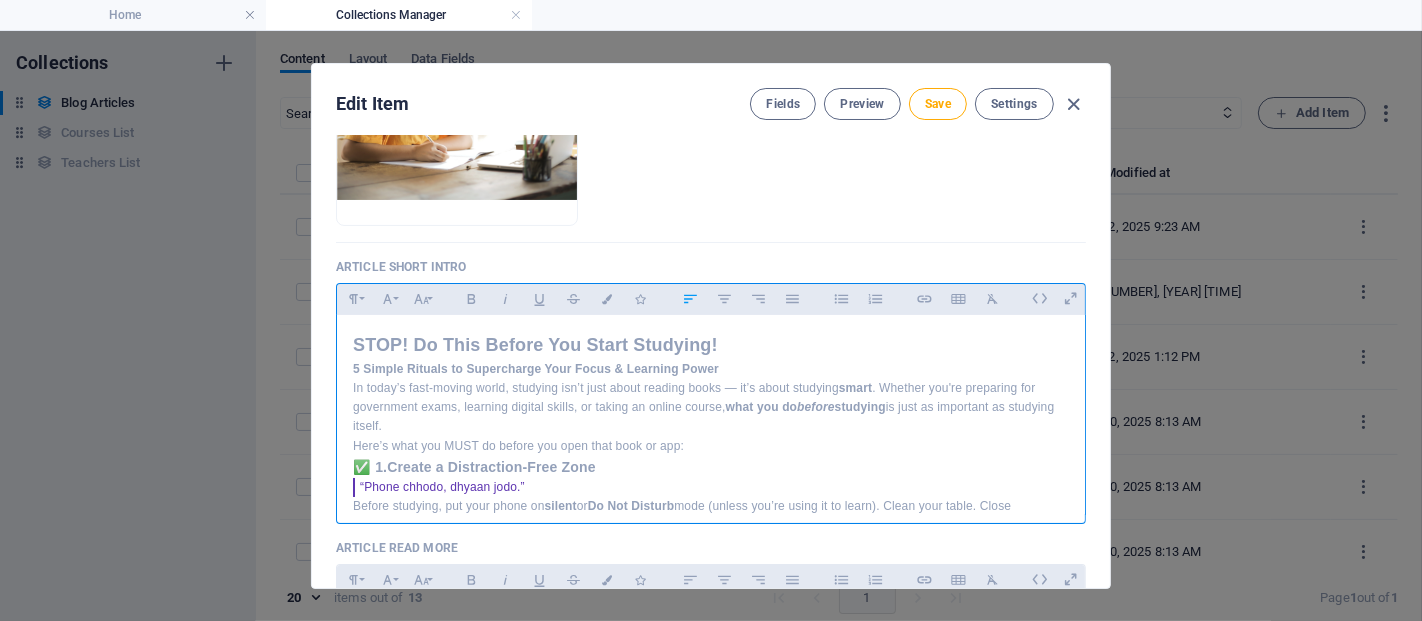 drag, startPoint x: 752, startPoint y: 345, endPoint x: 342, endPoint y: 347, distance: 410.00488 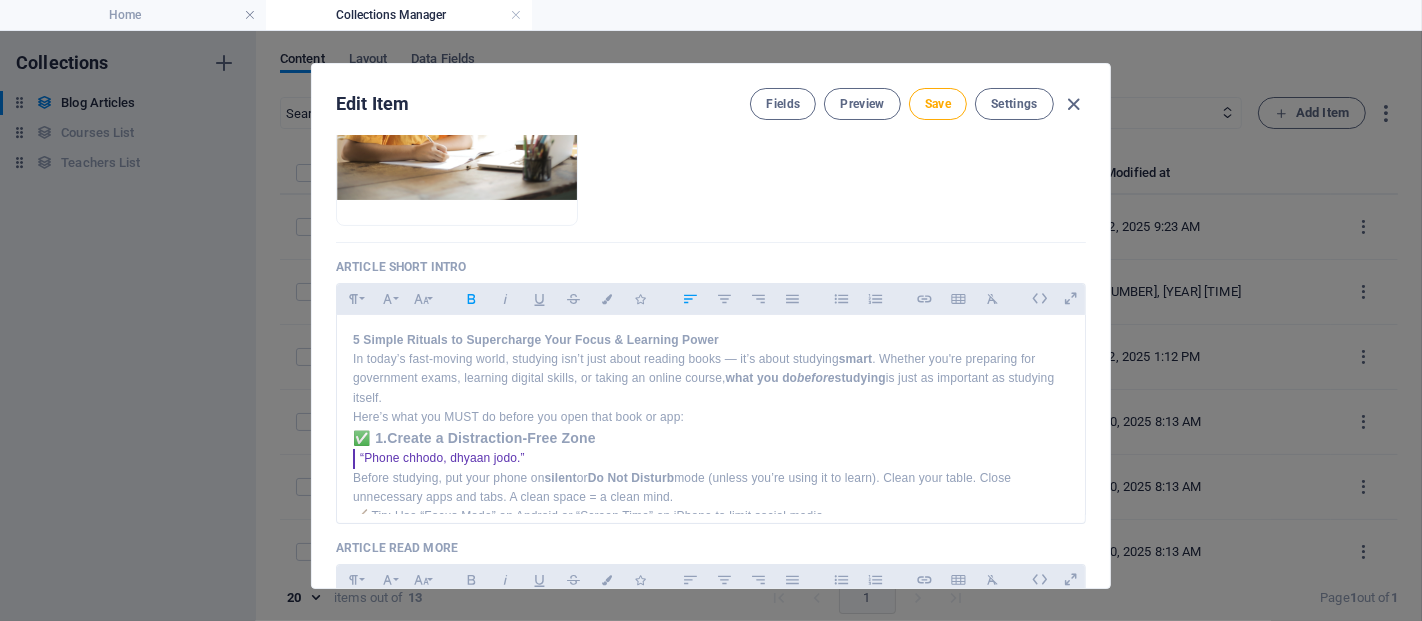 scroll, scrollTop: 0, scrollLeft: 0, axis: both 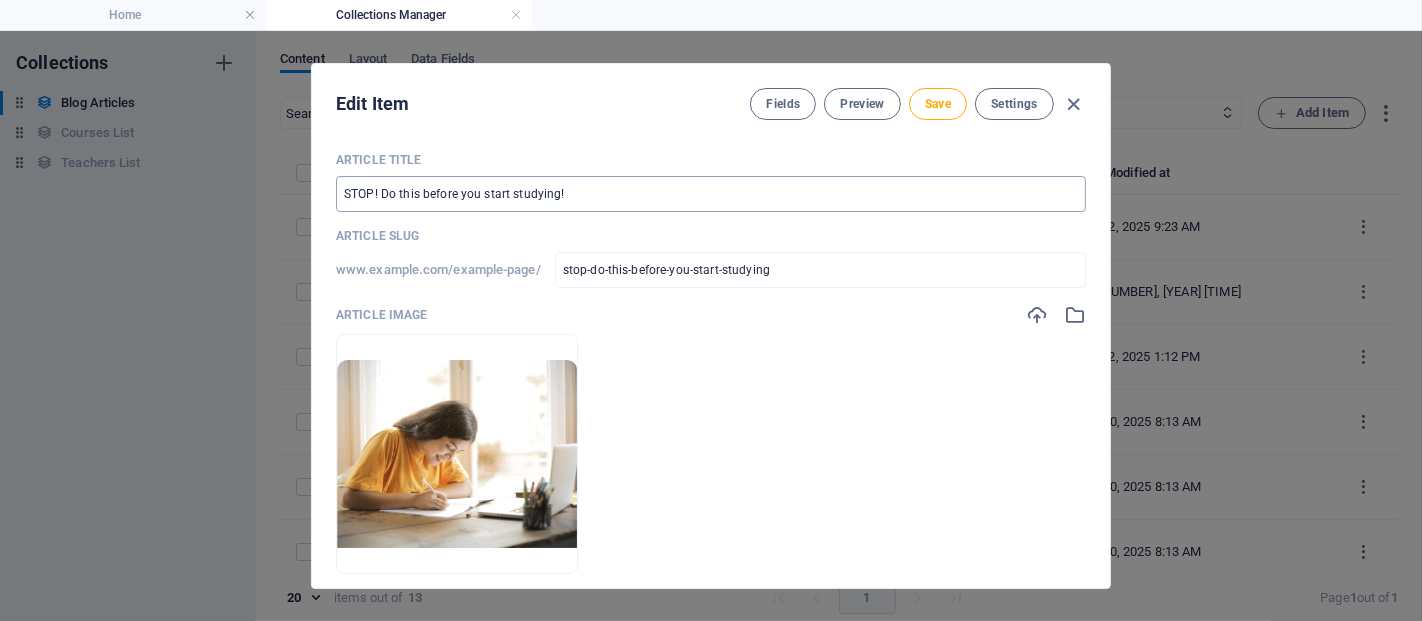 click on "STOP! Do this before you start studying!" at bounding box center [711, 194] 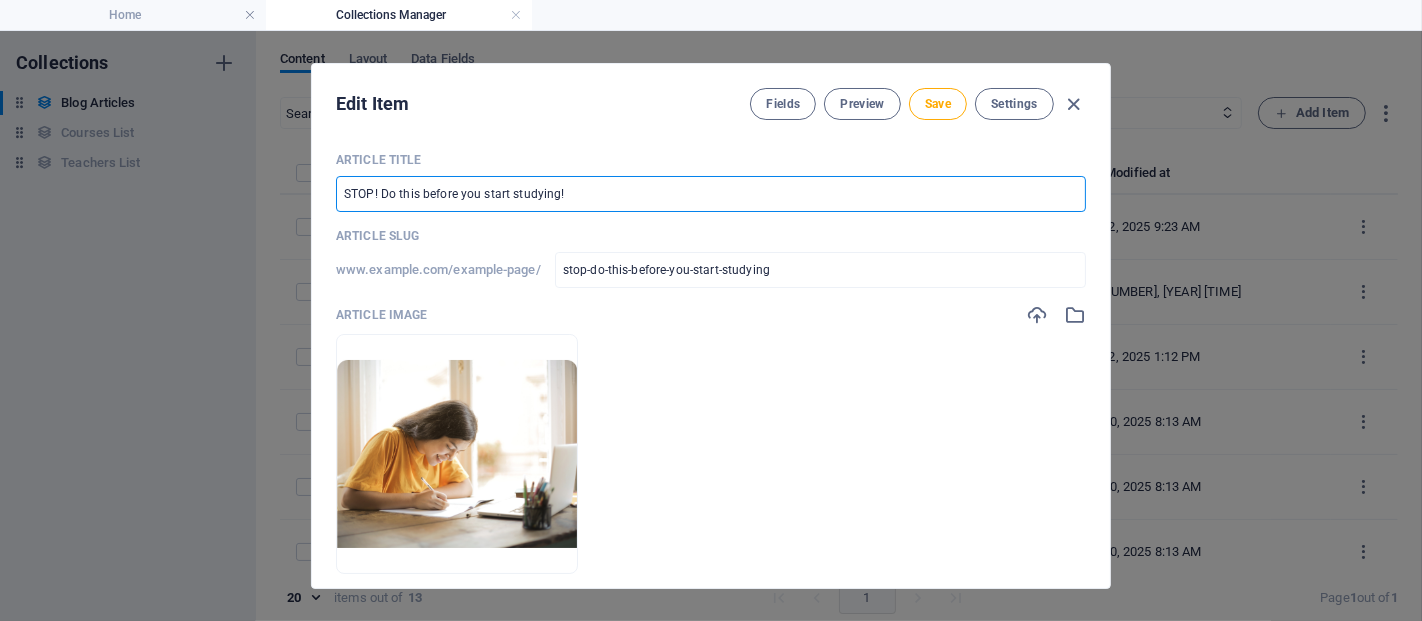 paste on "🚨" 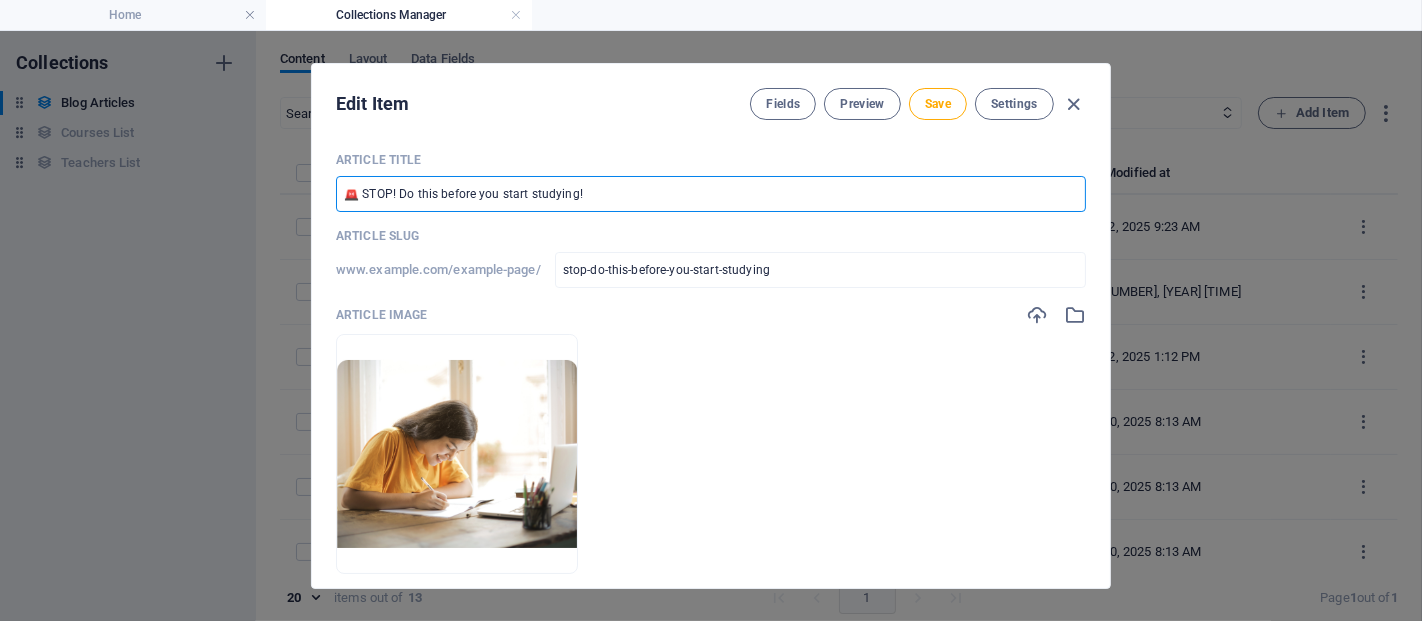 type on "🚨 STOP! Do this before you start studying!" 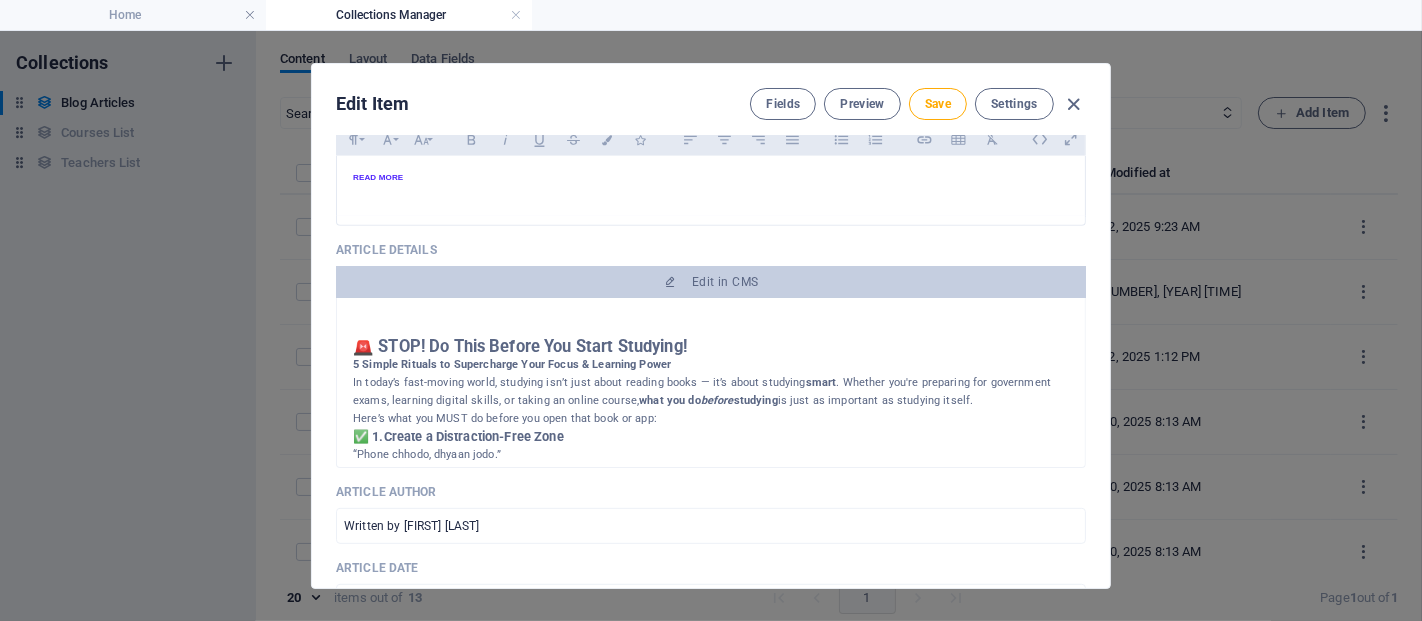 scroll, scrollTop: 0, scrollLeft: 0, axis: both 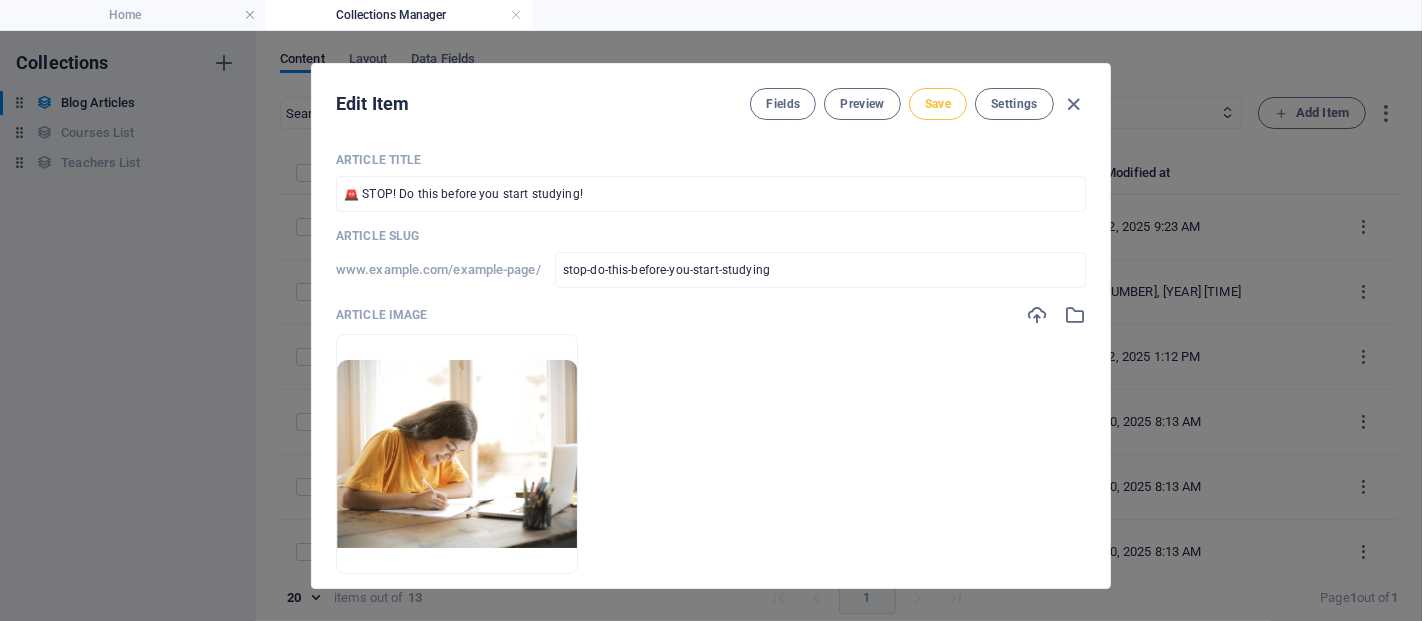 click on "Save" at bounding box center (938, 104) 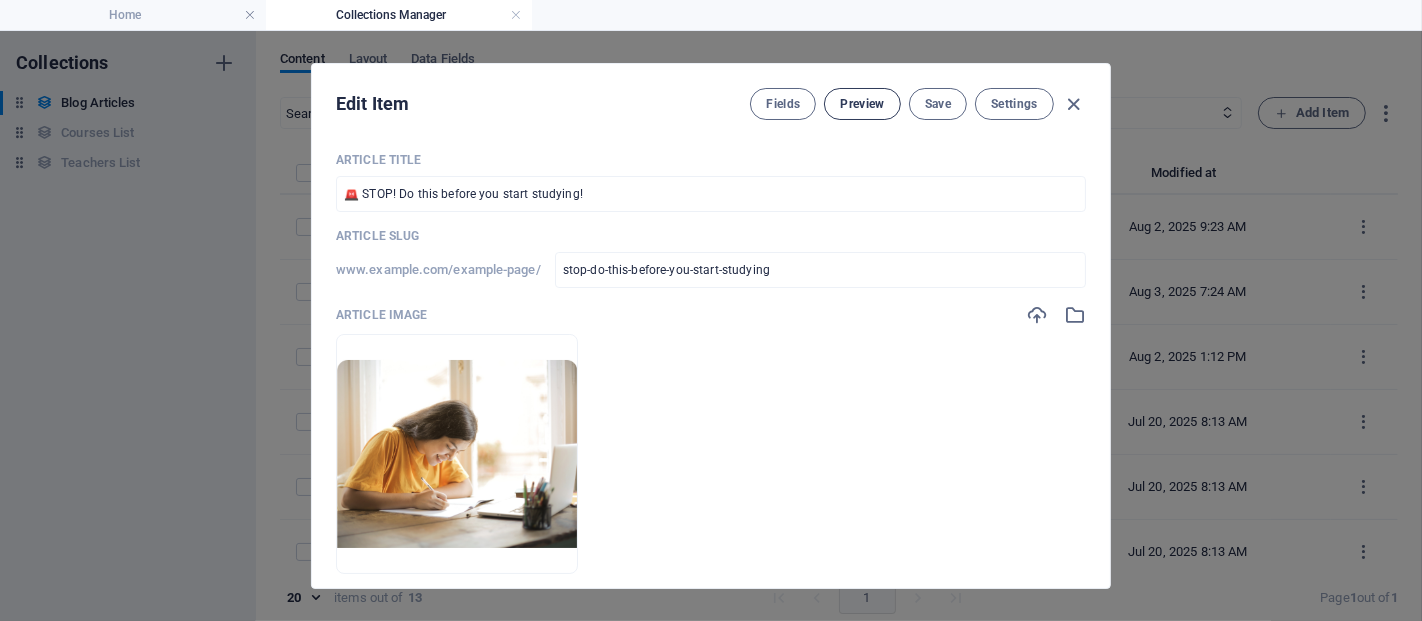 click on "Preview" at bounding box center [862, 104] 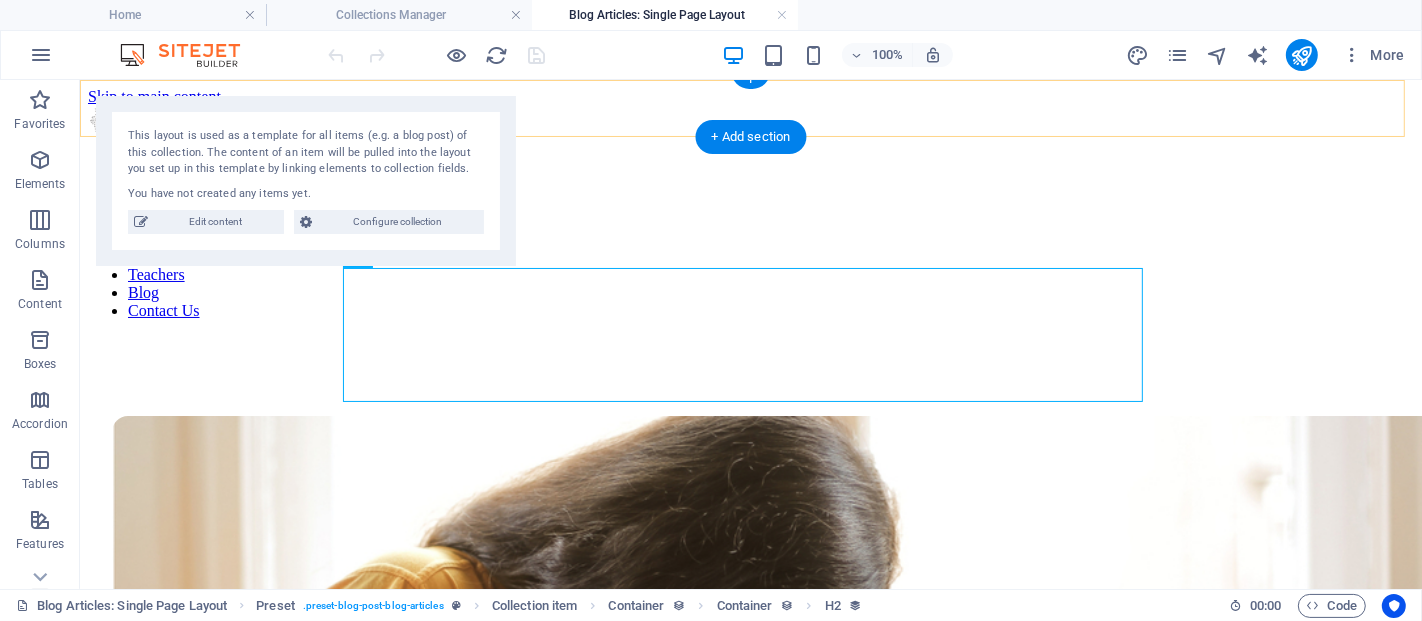 scroll, scrollTop: 553, scrollLeft: 0, axis: vertical 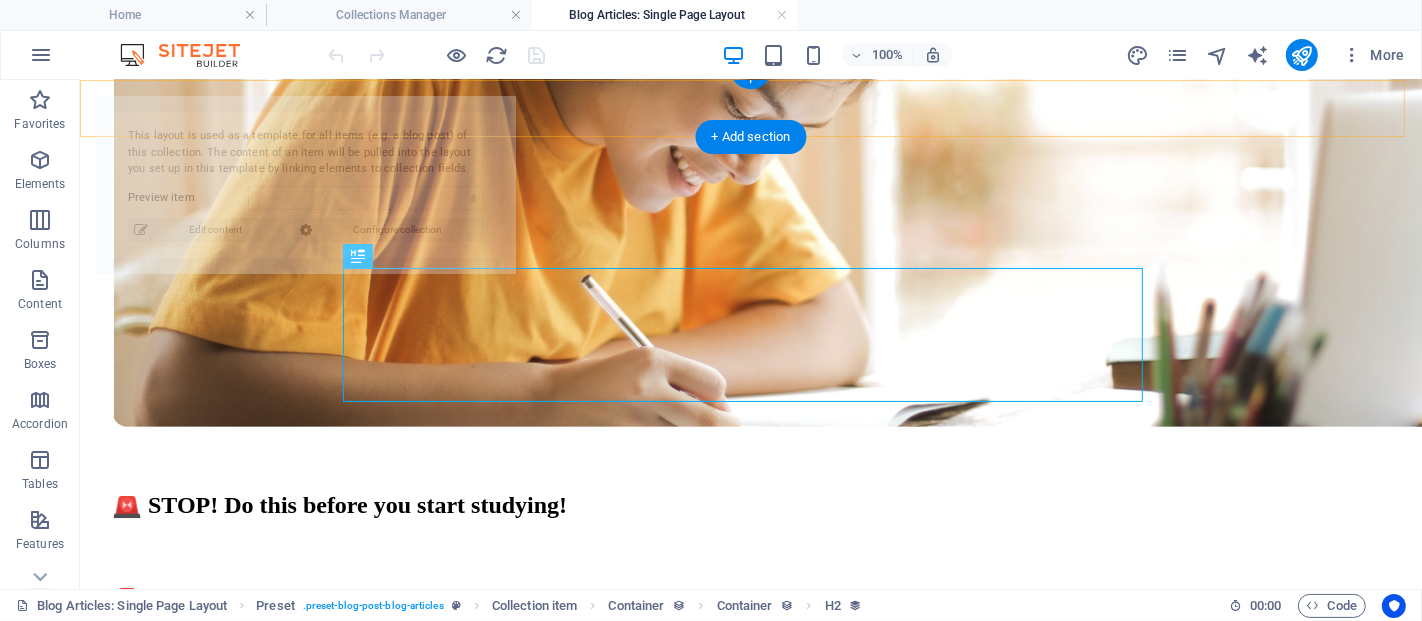 select on "[HASH]" 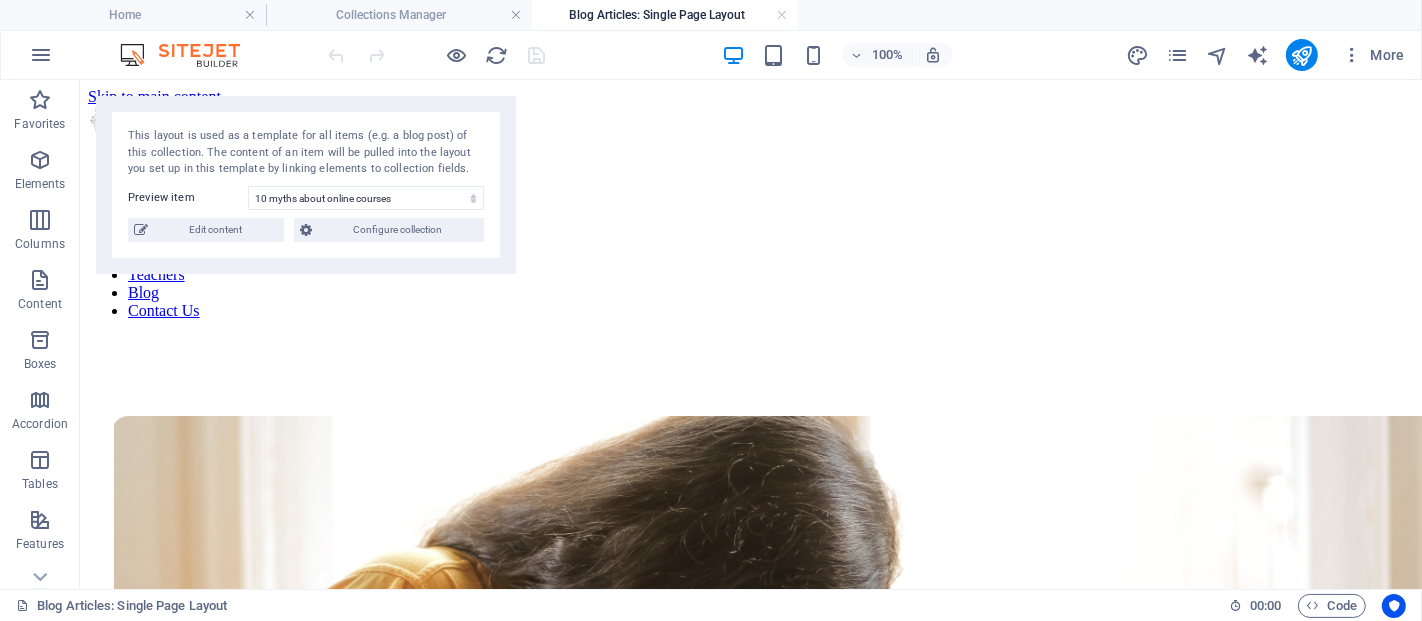 scroll, scrollTop: 45, scrollLeft: 0, axis: vertical 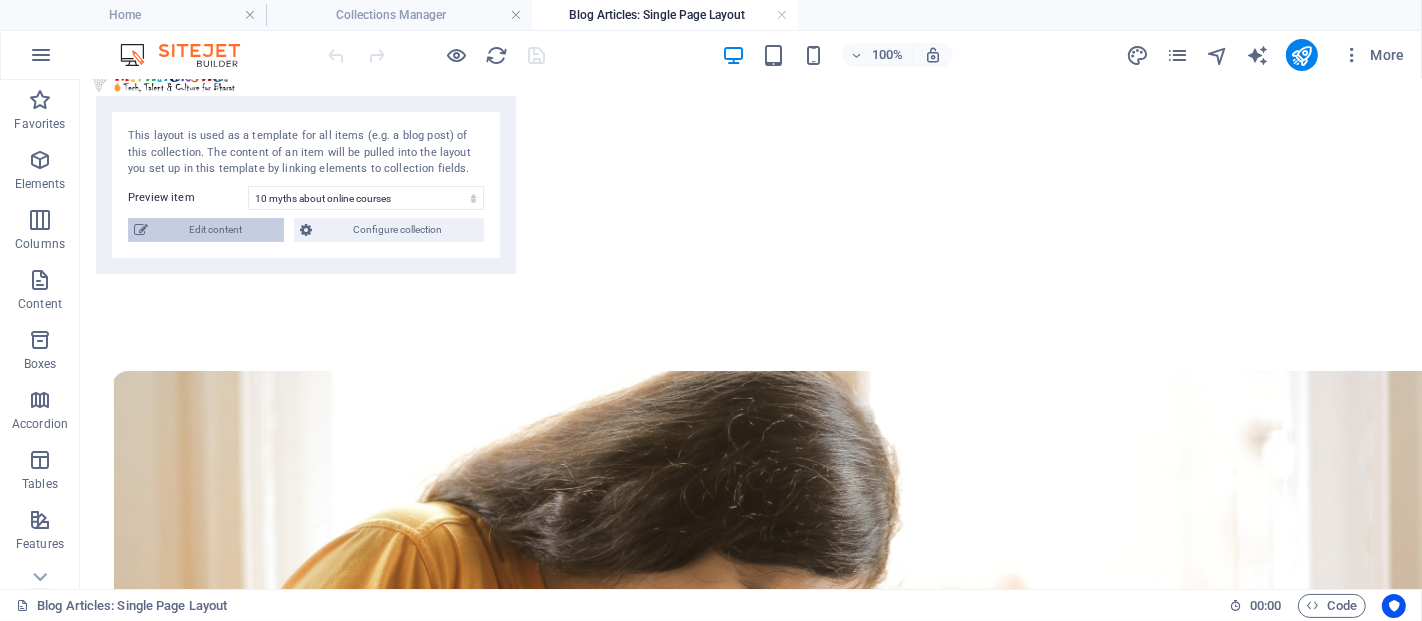 click on "Edit content" at bounding box center [216, 230] 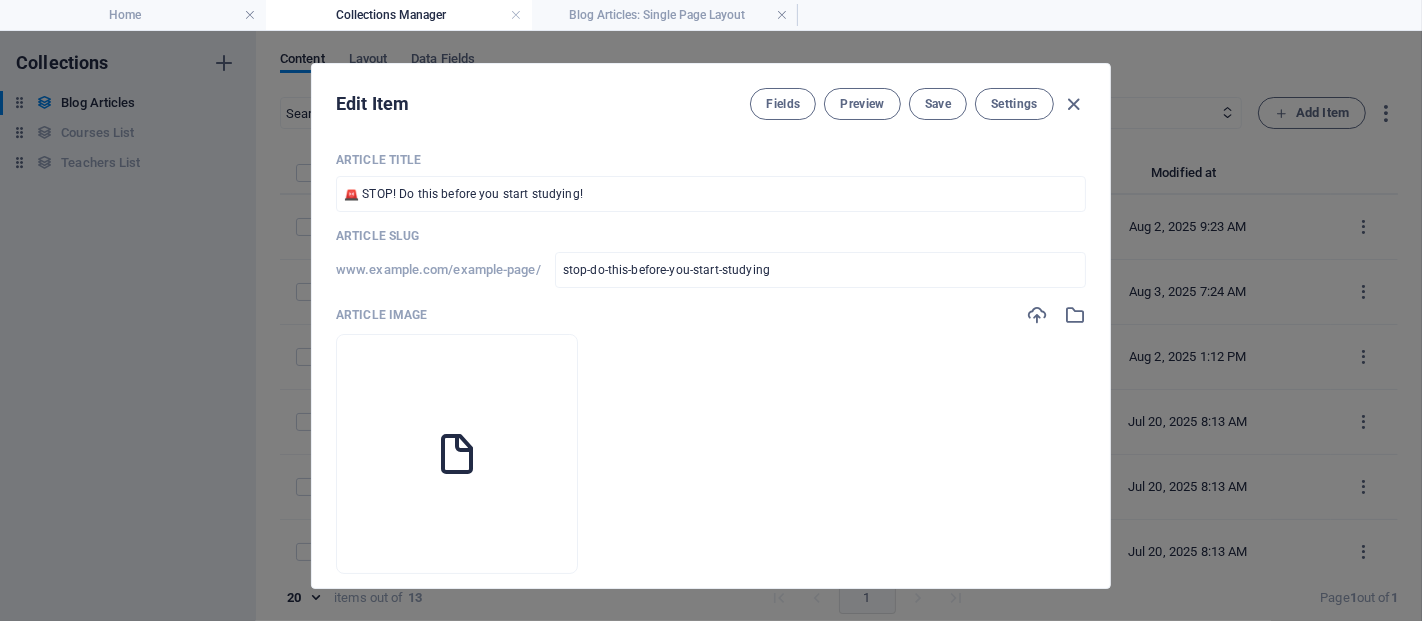 scroll, scrollTop: 0, scrollLeft: 0, axis: both 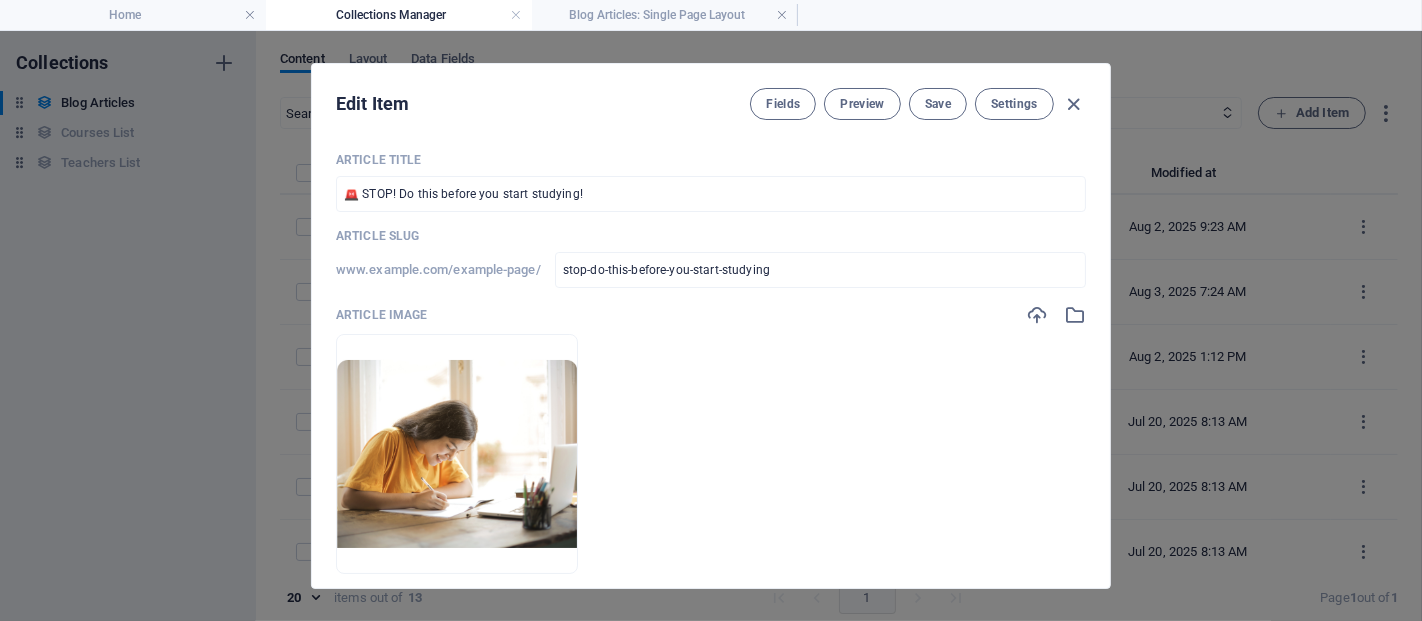 drag, startPoint x: 1102, startPoint y: 214, endPoint x: 1103, endPoint y: 231, distance: 17.029387 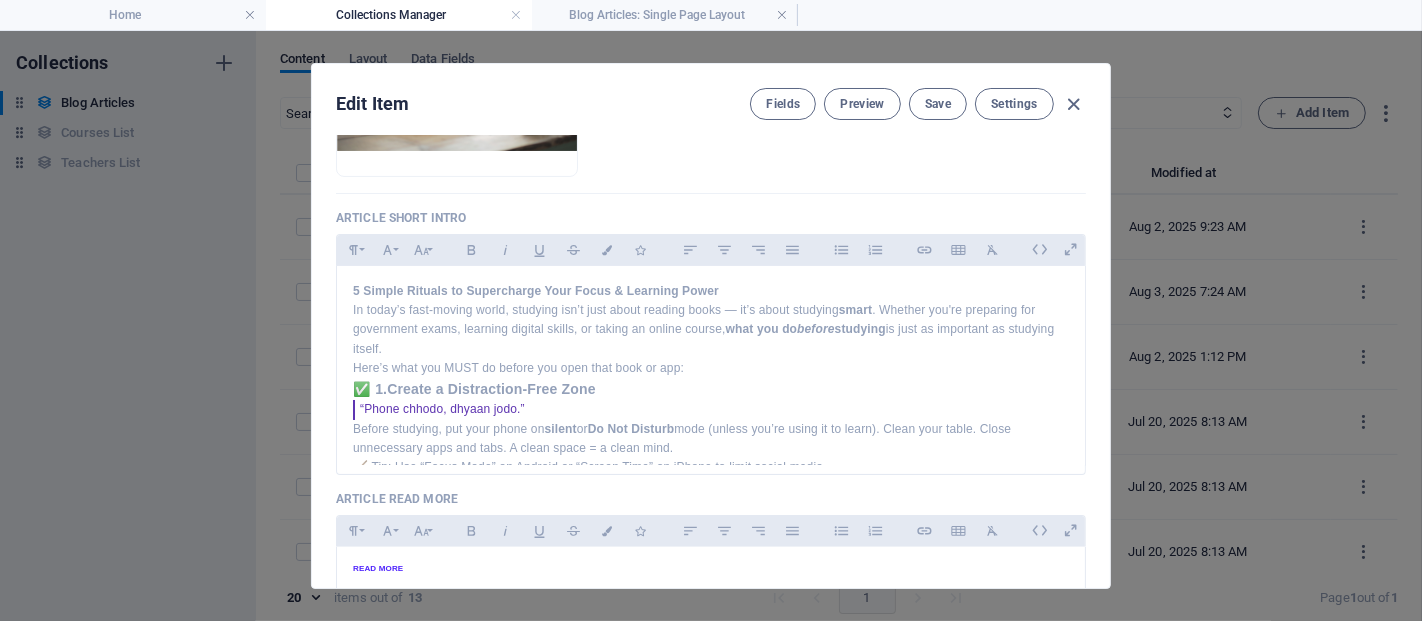 scroll, scrollTop: 366, scrollLeft: 0, axis: vertical 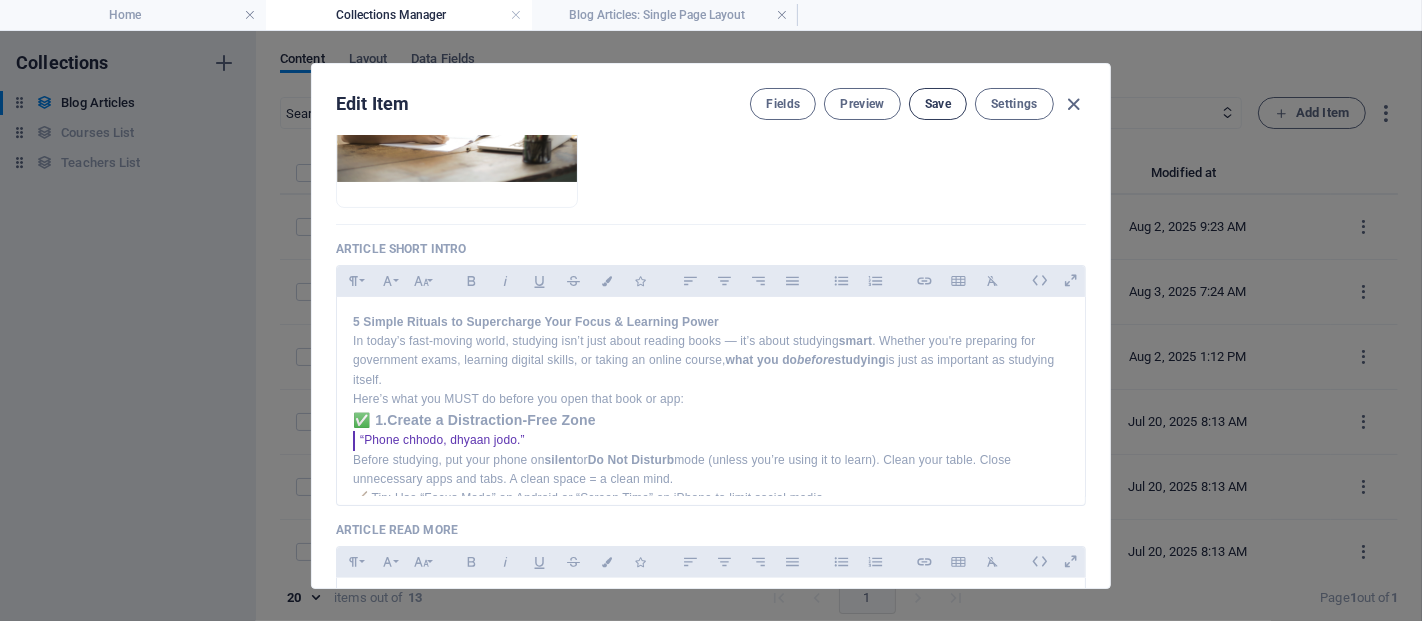 click on "Save" at bounding box center (938, 104) 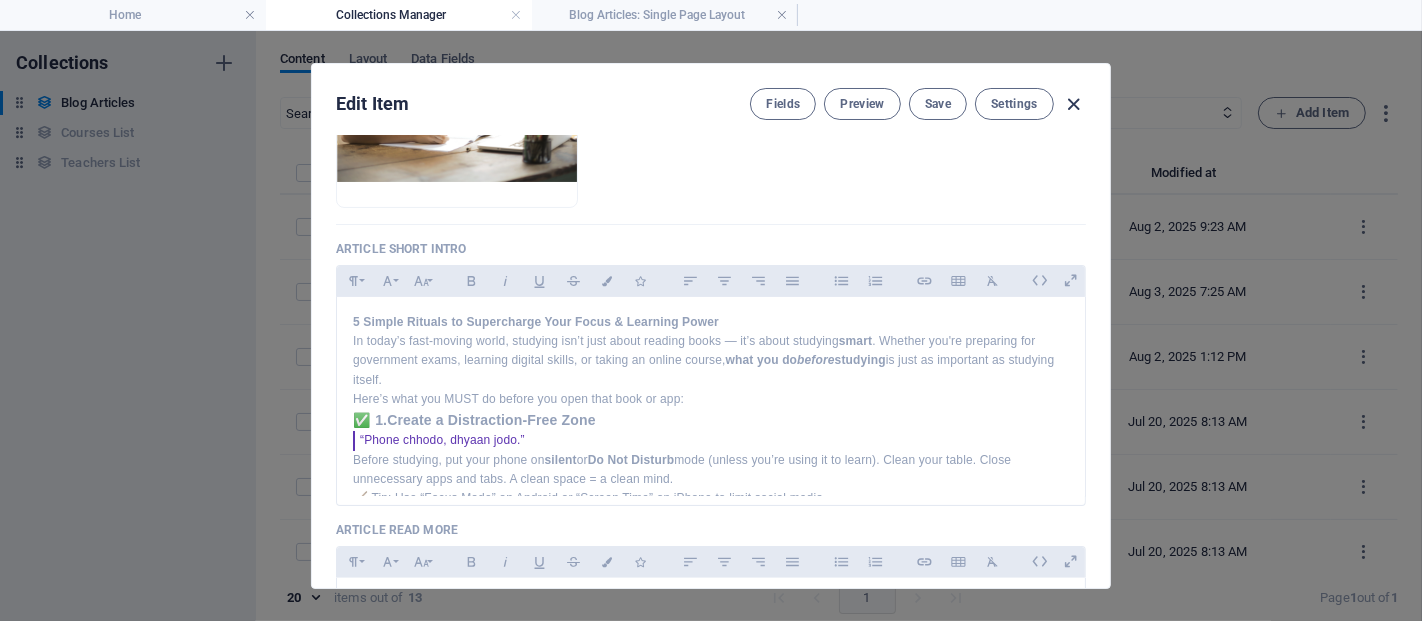 click at bounding box center [1074, 104] 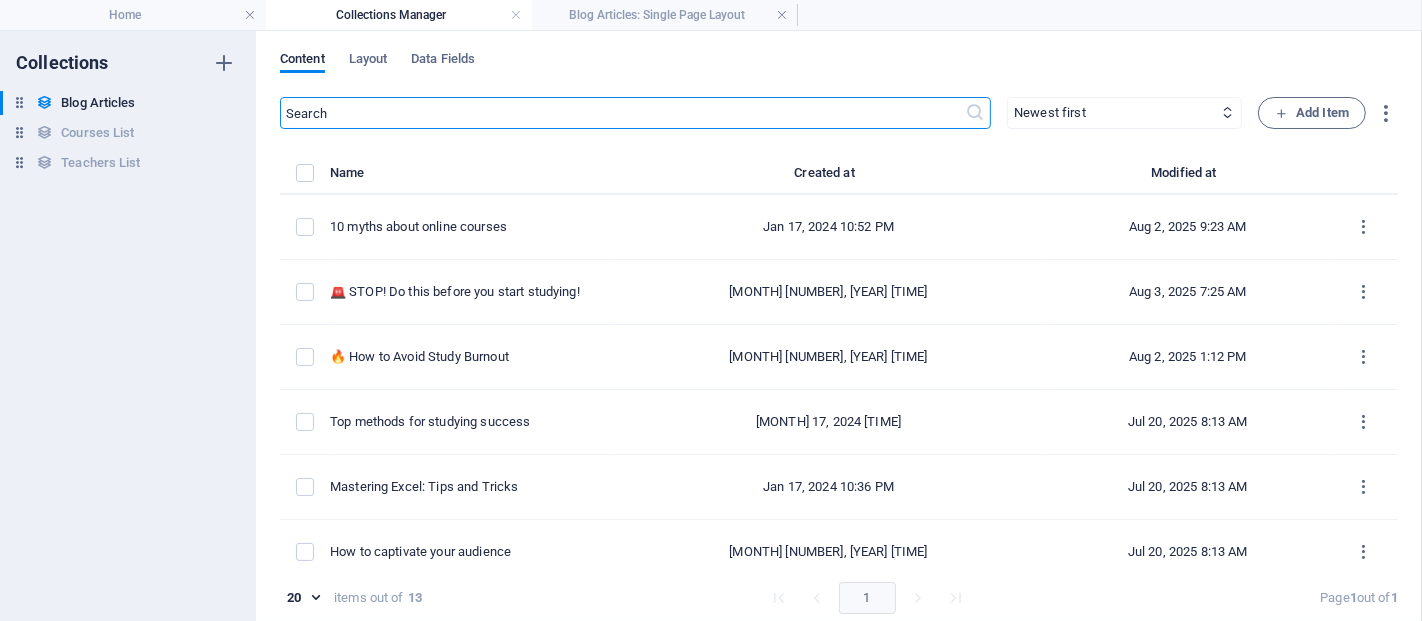 type on "2025-08-03" 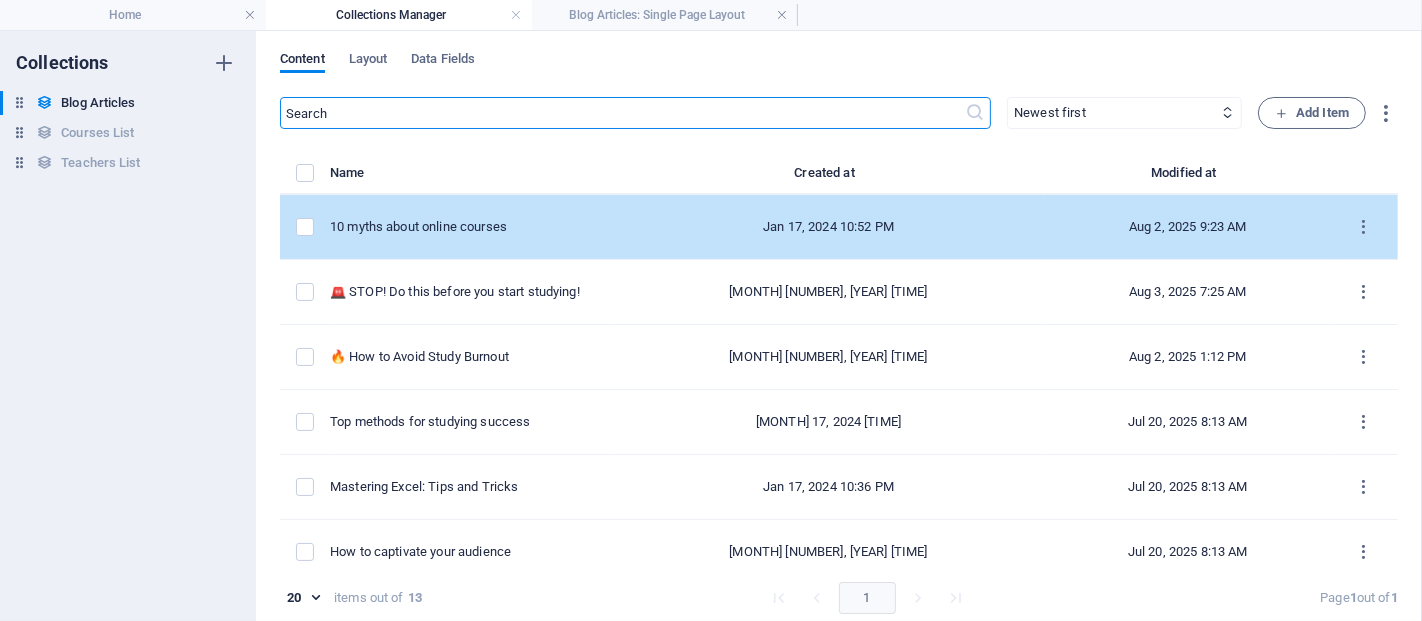 click on "10 myths about online courses" at bounding box center (463, 227) 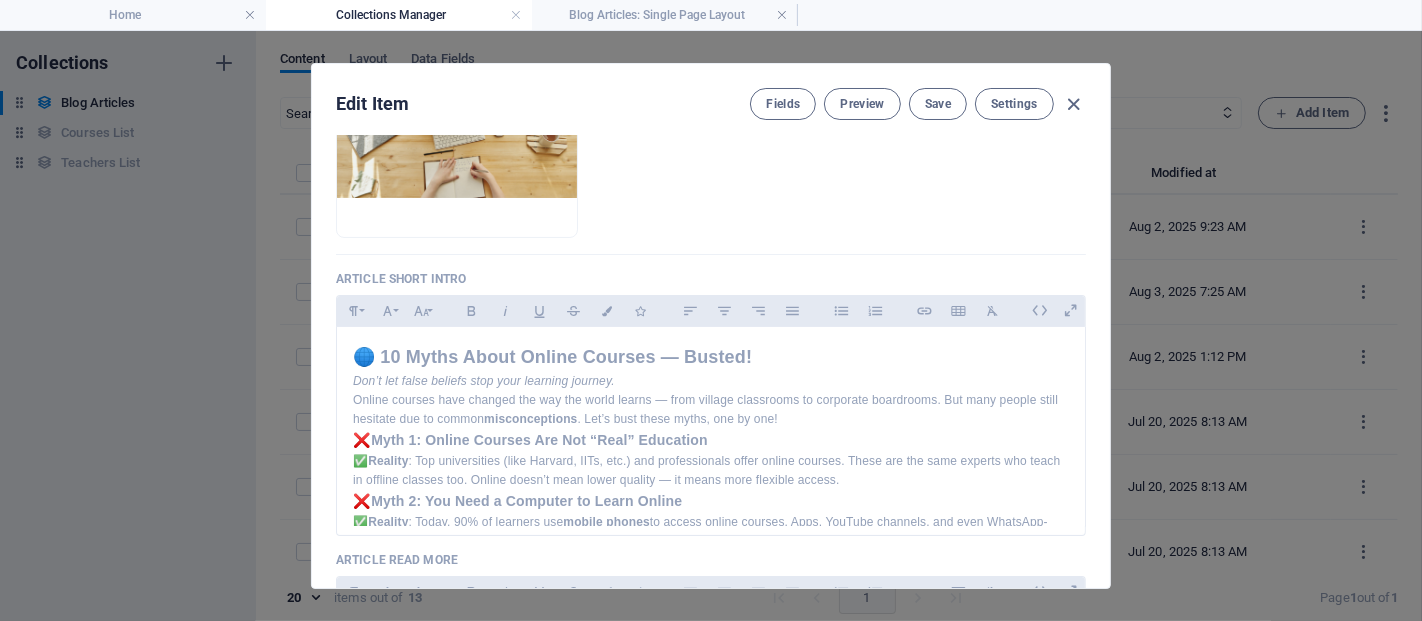 scroll, scrollTop: 345, scrollLeft: 0, axis: vertical 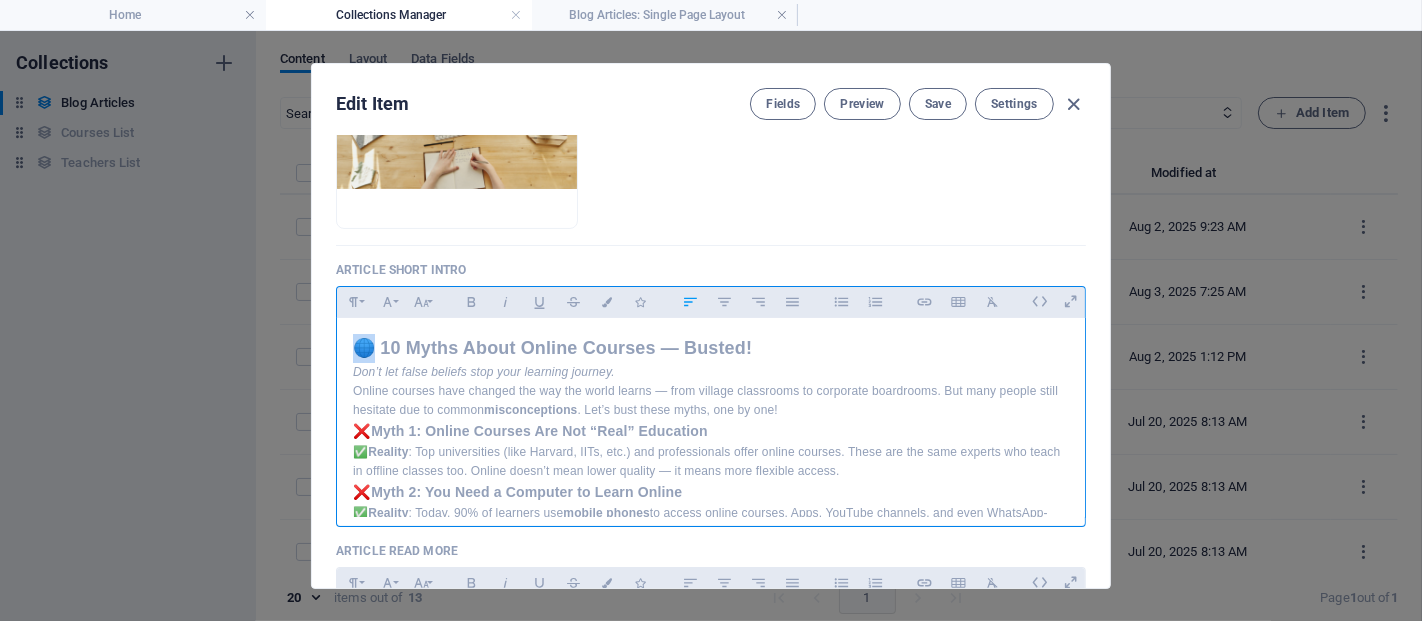 drag, startPoint x: 374, startPoint y: 344, endPoint x: 354, endPoint y: 341, distance: 20.22375 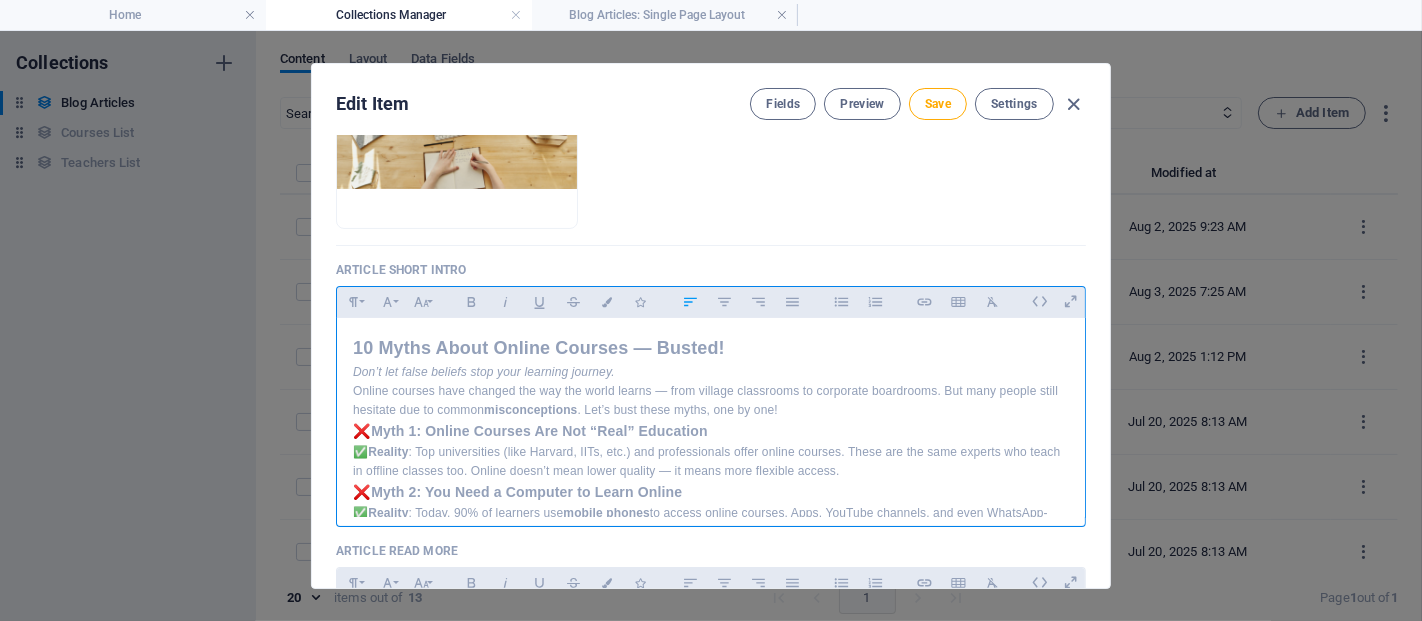 drag, startPoint x: 751, startPoint y: 346, endPoint x: 325, endPoint y: 323, distance: 426.62045 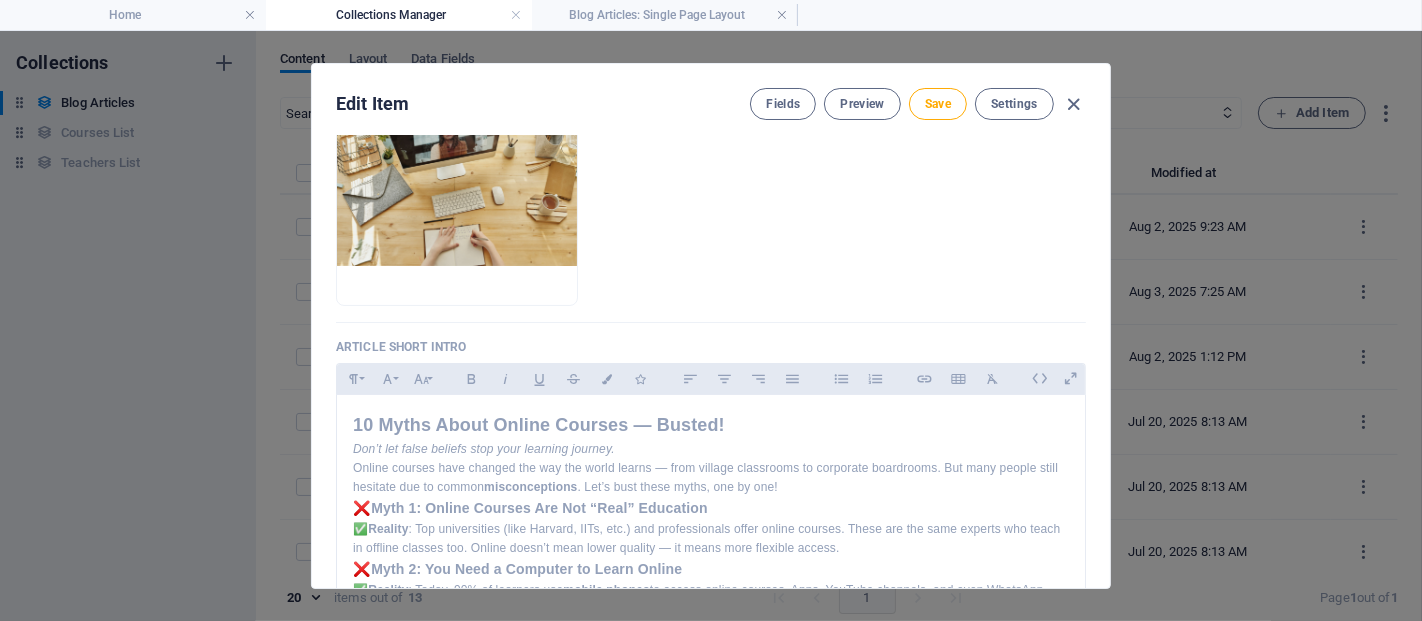 scroll, scrollTop: 293, scrollLeft: 0, axis: vertical 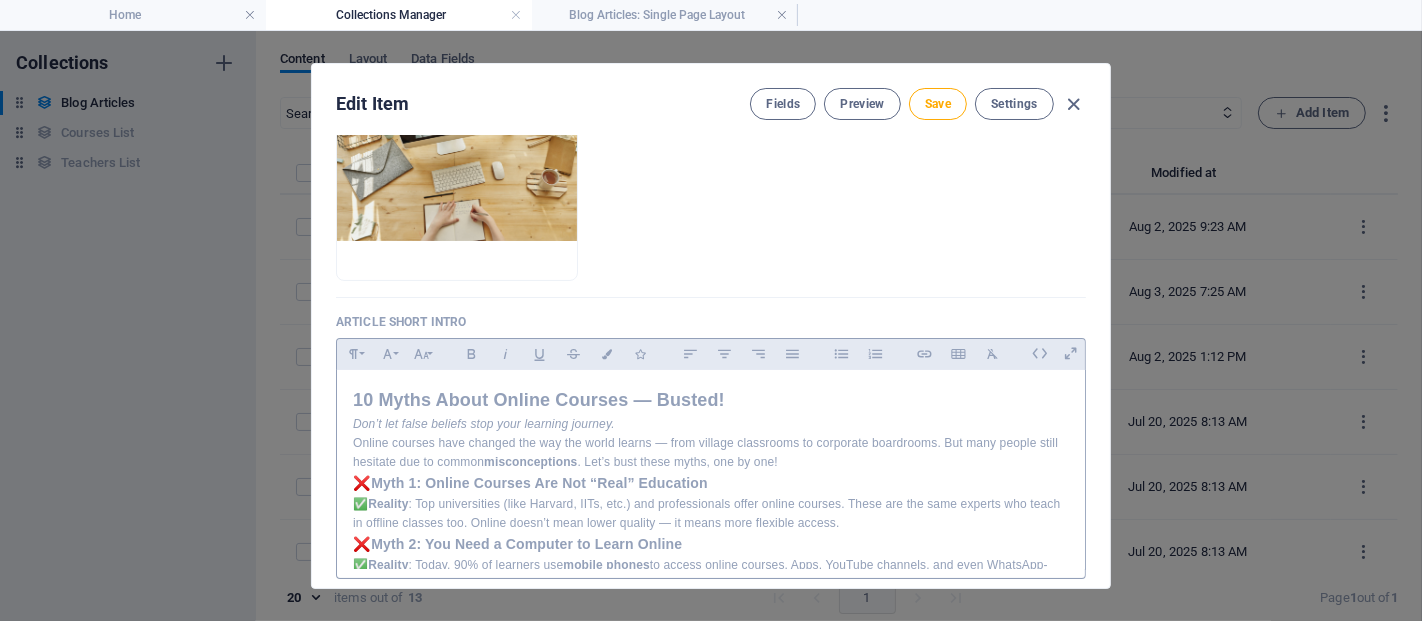 click on "10 Myths About Online Courses — Busted! Don’t let false beliefs stop your learning journey. Online courses have changed the way the world learns — from village classrooms to corporate boardrooms. But many people still hesitate due to common misconceptions . Let’s bust these myths, one by one! ❌ Myth 1: Online Courses Are Not “Real” Education ✅ Reality : Top universities (like Harvard, IITs, etc.) and professionals offer online courses. These are the same experts who teach in offline classes too. Online doesn’t mean lower quality — it means more flexible access. ❌ Myth 2: You Need a Computer to Learn Online ✅ Reality : Today, 90% of learners use mobile phones to access online courses. Apps, YouTube channels, and even WhatsApp-based classes make learning possible on any smartphone. ❌ Myth 3: Only English Speakers Can Learn Online ✅ Reality : From Hindi to Maithili local languages too. ❌ Myth 4: Online Courses Are for the Rich ✅ Reality free ❌ ✅ Reality" at bounding box center (711, 776) 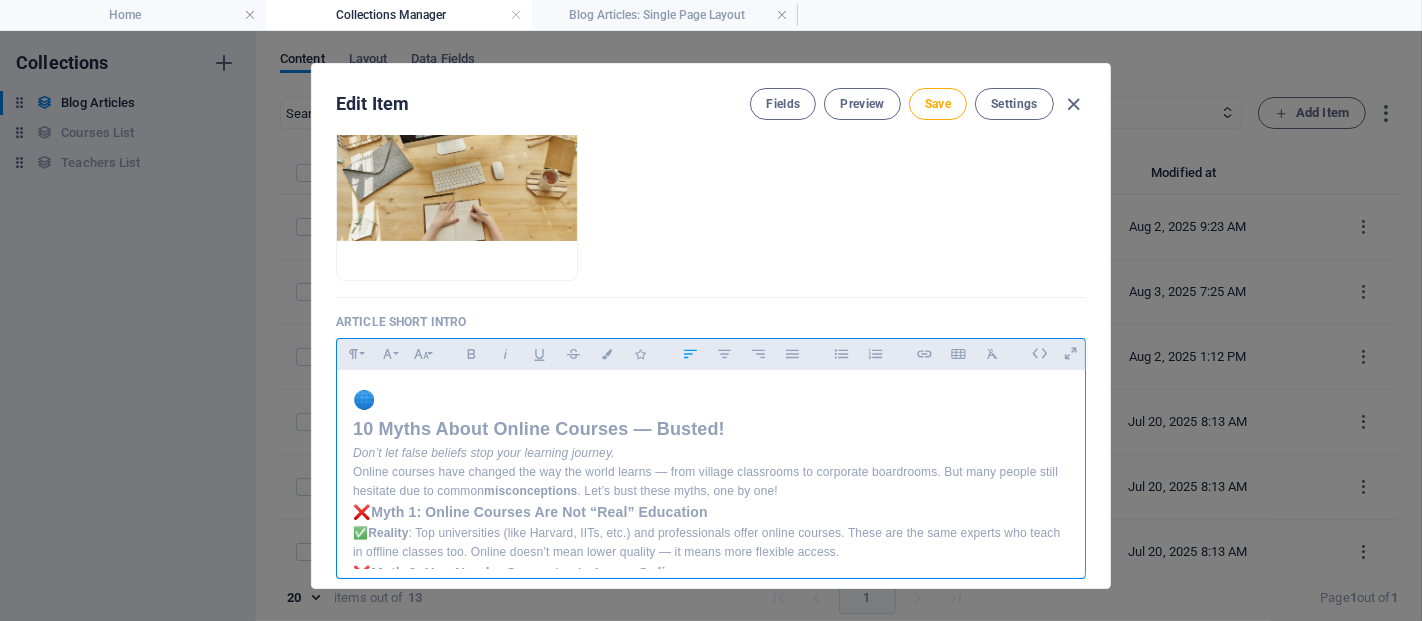 click on "10 Myths About Online Courses — Busted!" at bounding box center (711, 429) 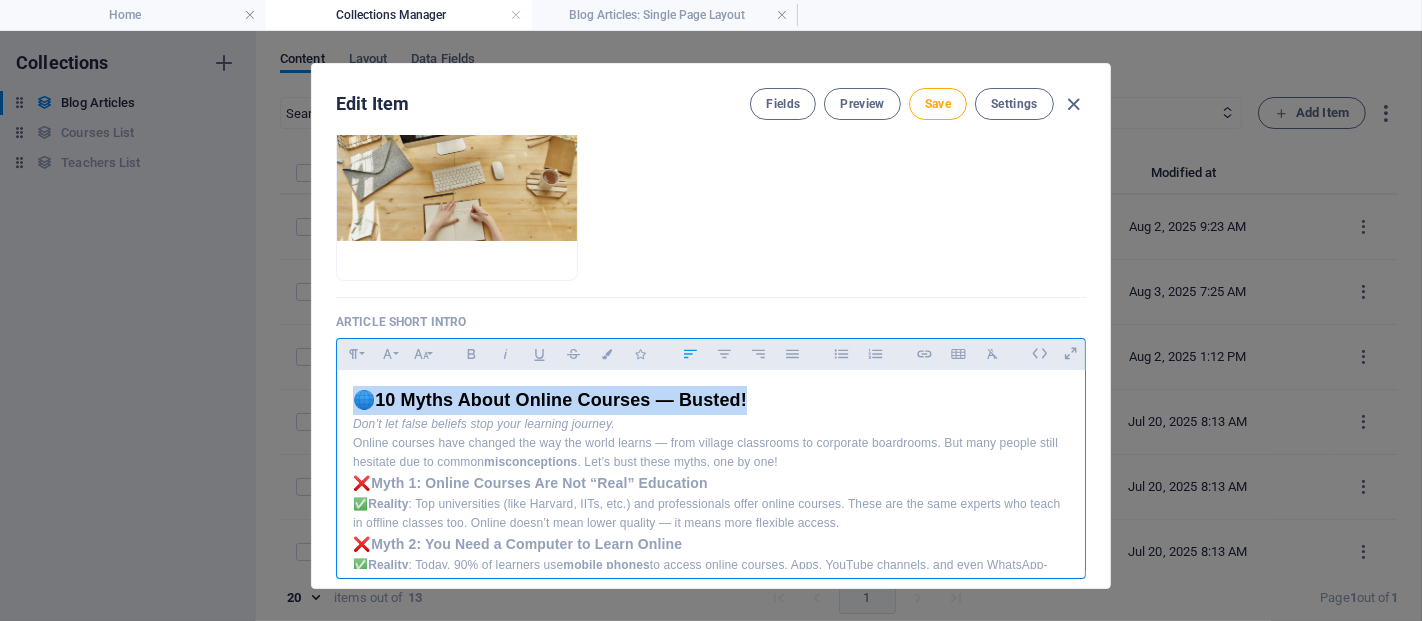 drag, startPoint x: 800, startPoint y: 404, endPoint x: 271, endPoint y: 379, distance: 529.5904 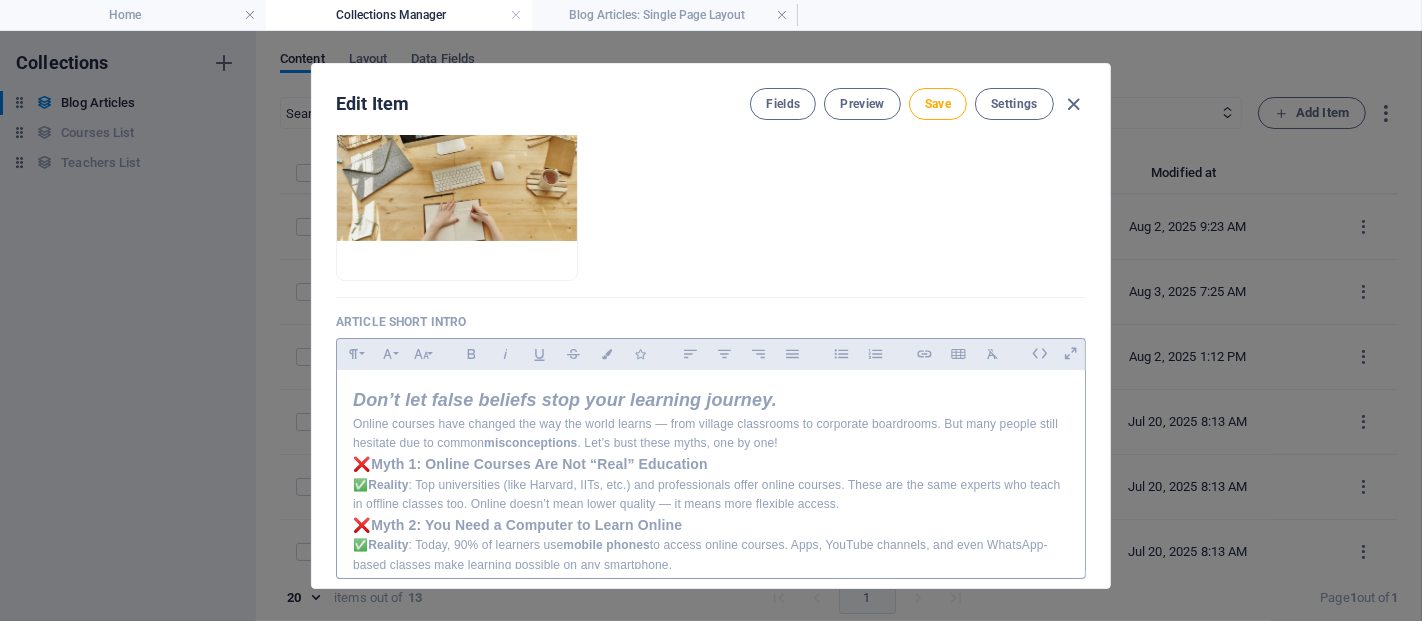 drag, startPoint x: 1107, startPoint y: 249, endPoint x: 1100, endPoint y: 188, distance: 61.400326 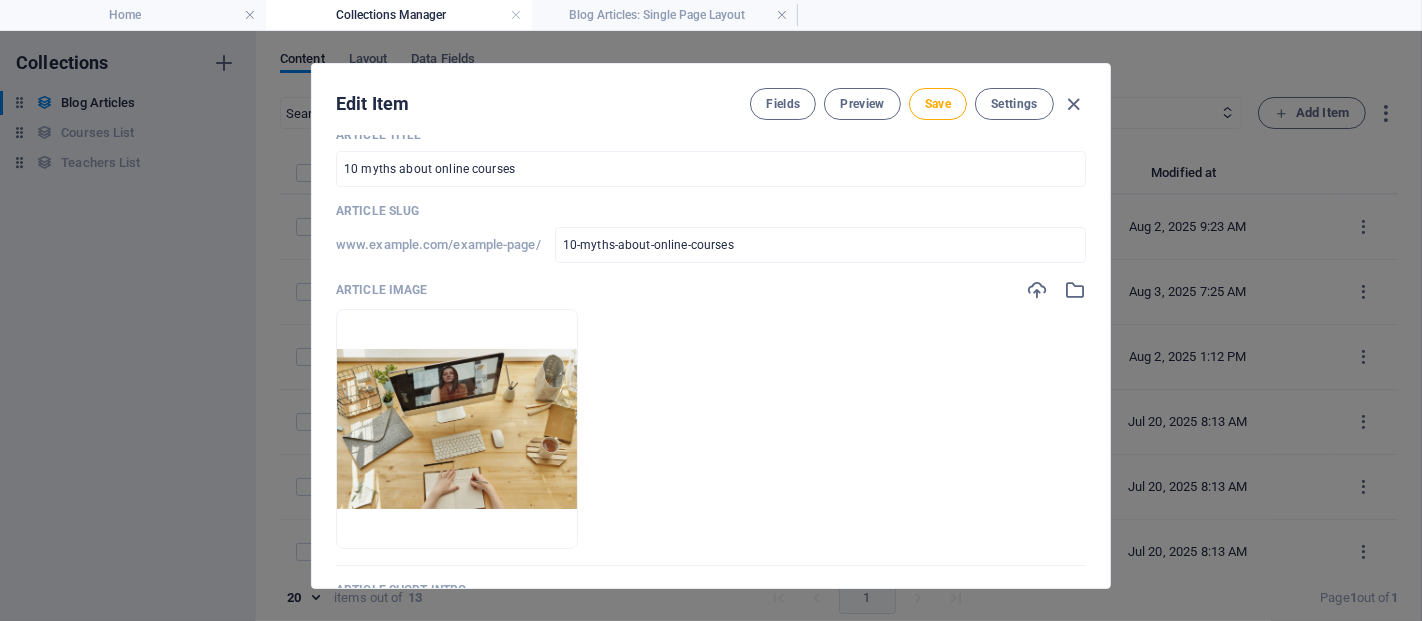 scroll, scrollTop: 0, scrollLeft: 0, axis: both 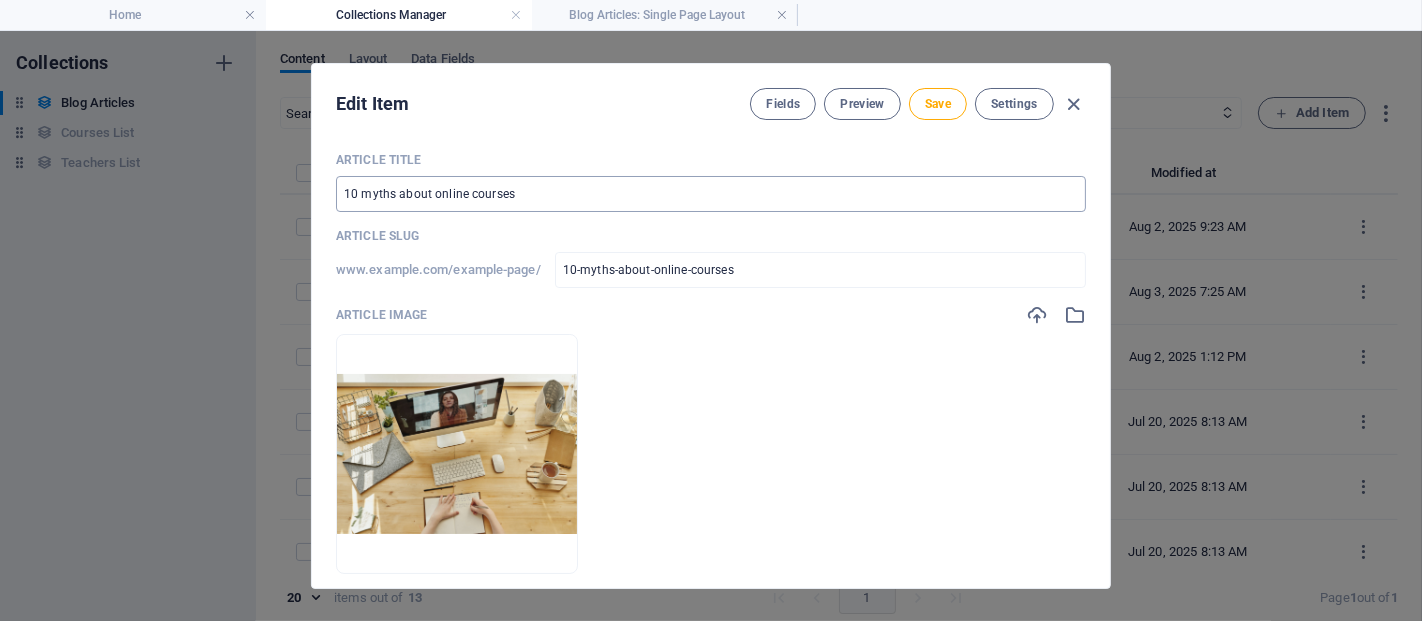 click on "10 myths about online courses" at bounding box center (711, 194) 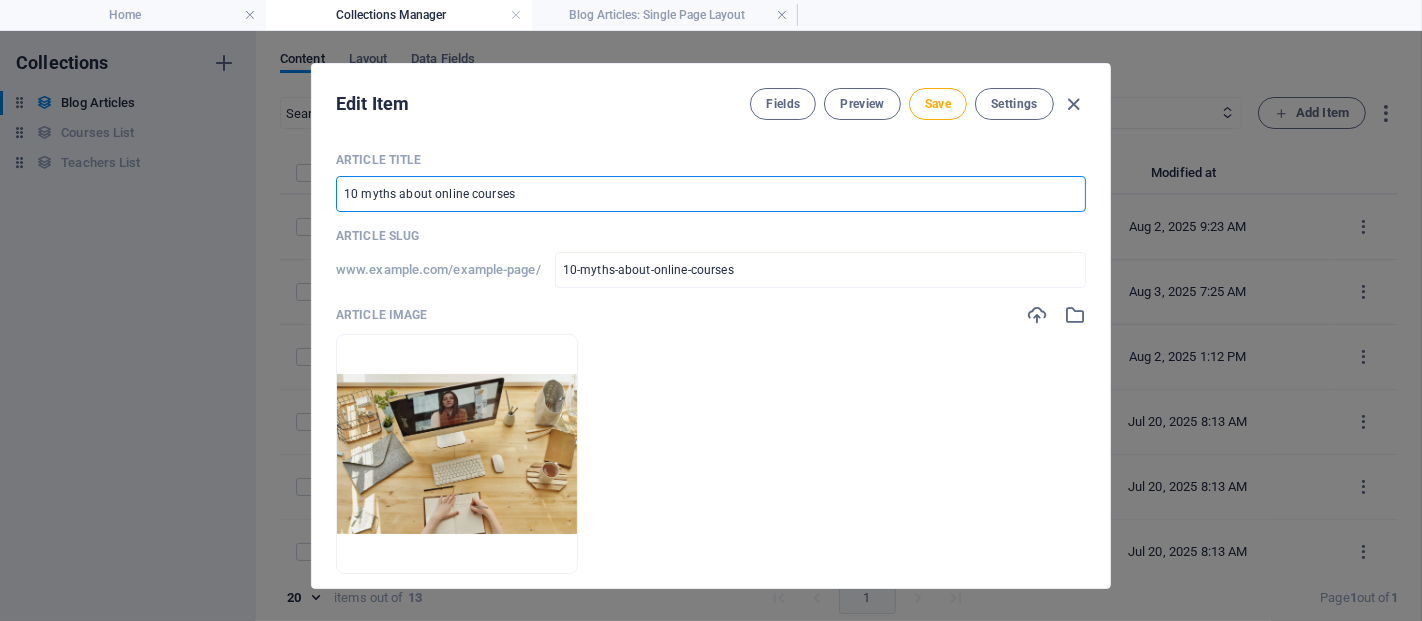 paste on "🌐 10 Myths About Online Courses — Busted!" 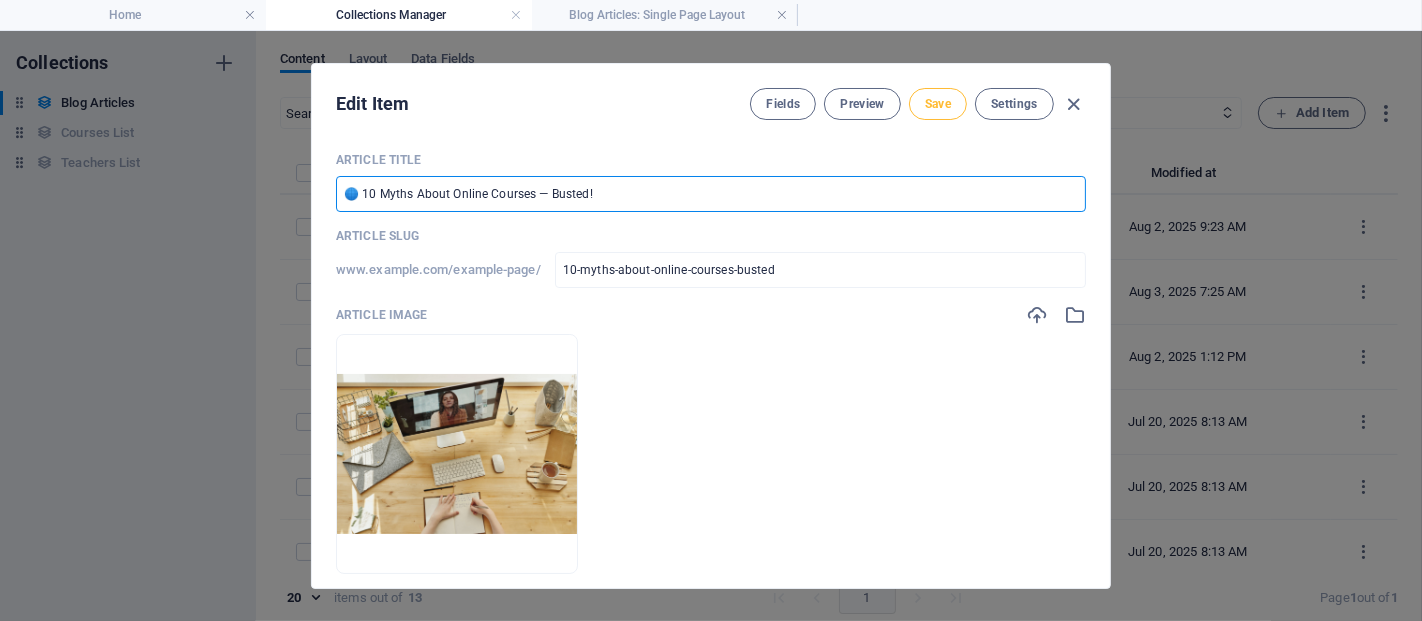 type on "🌐 10 Myths About Online Courses — Busted!" 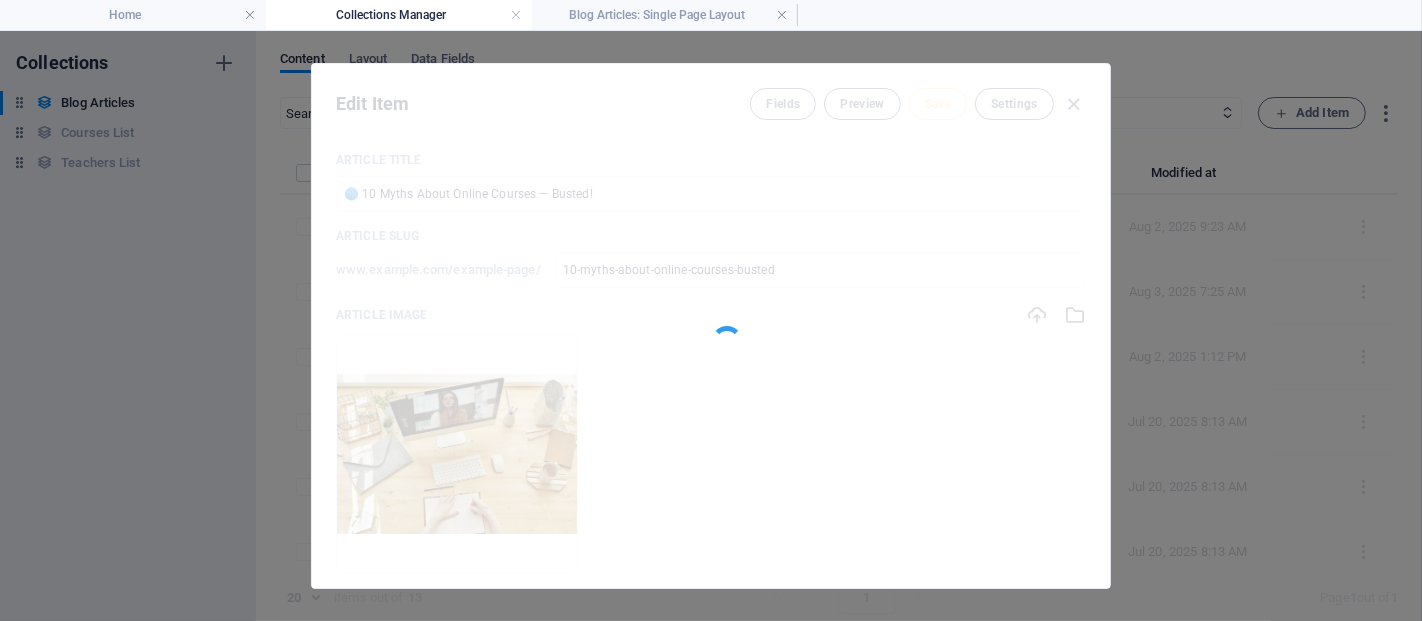 type on "10-myths-about-online-courses-busted" 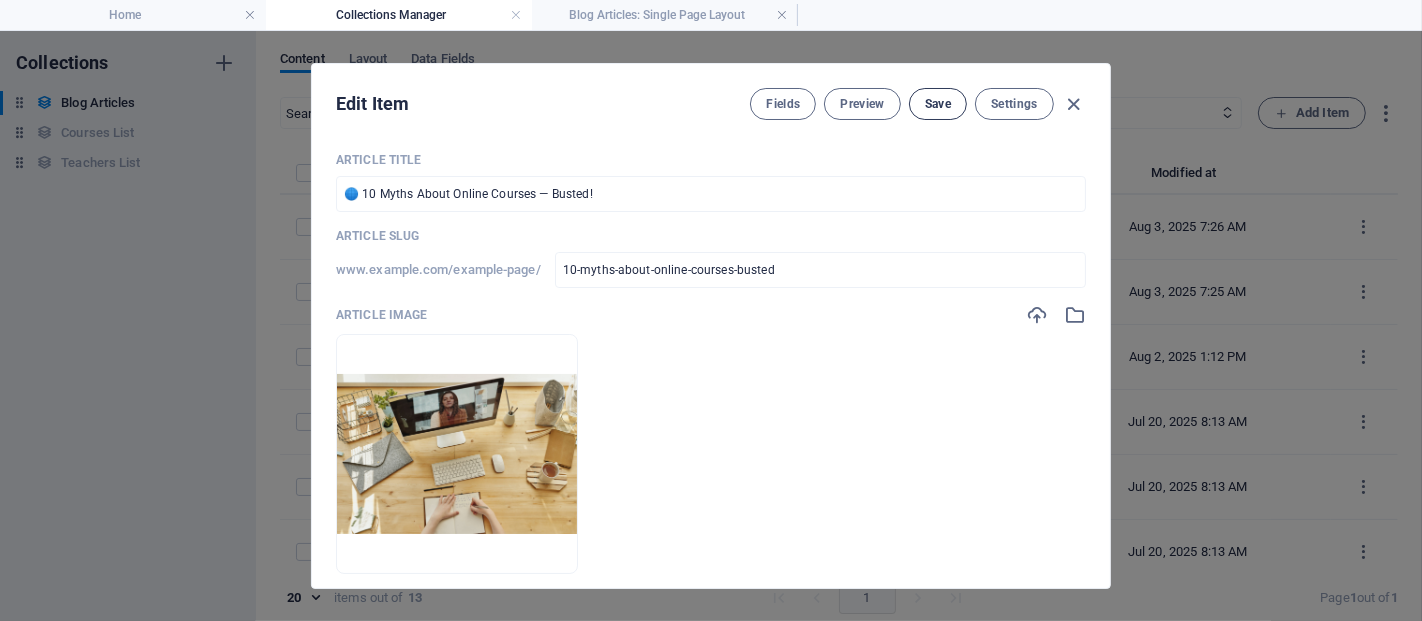 click on "Save" at bounding box center (938, 104) 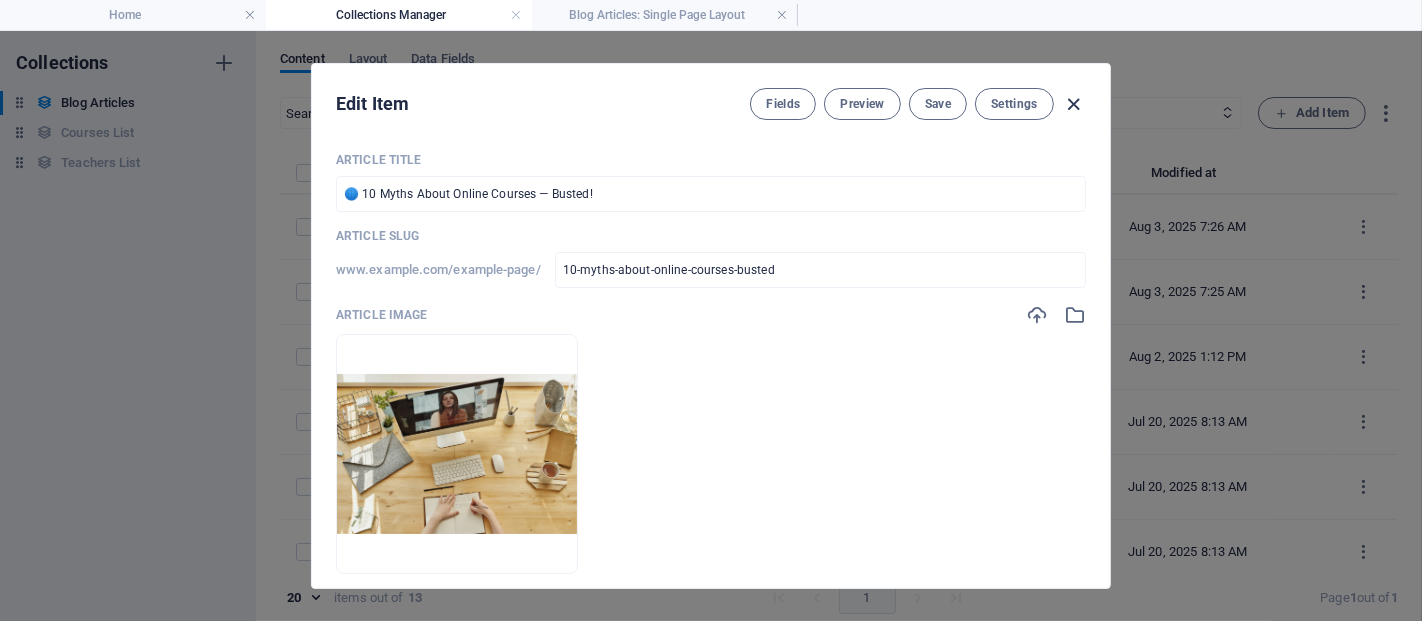 click at bounding box center (1074, 104) 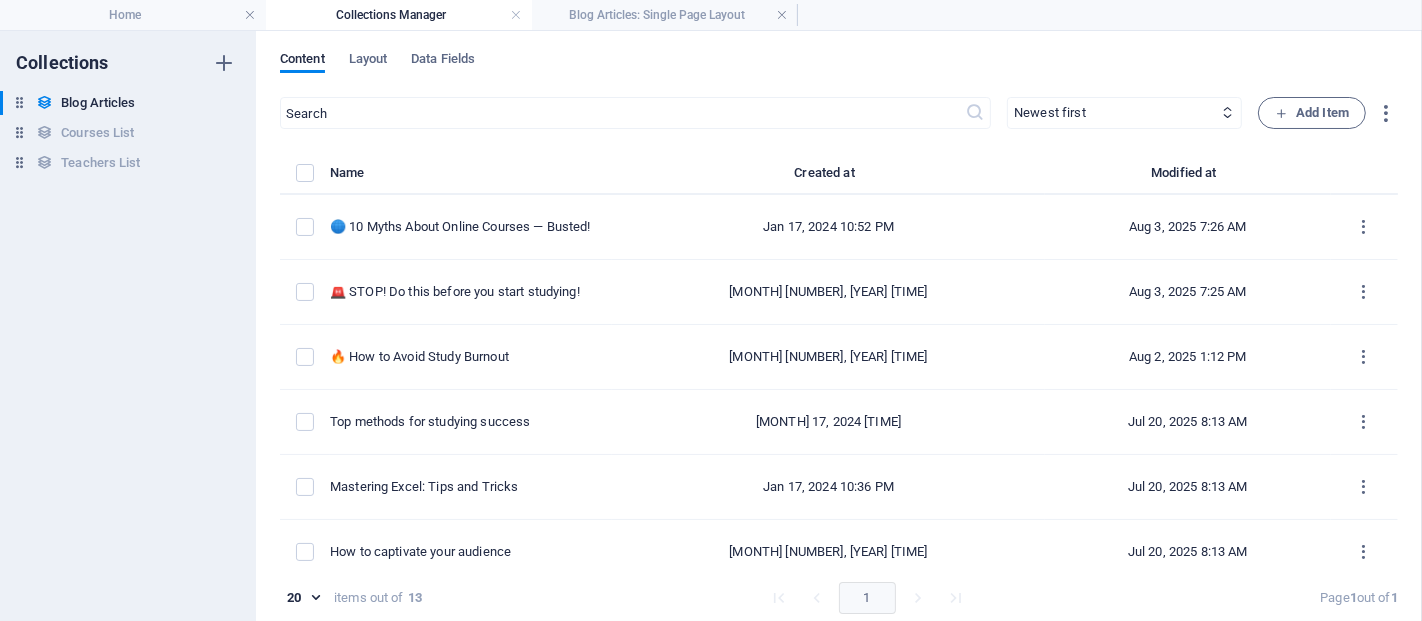 type on "2025-08-03" 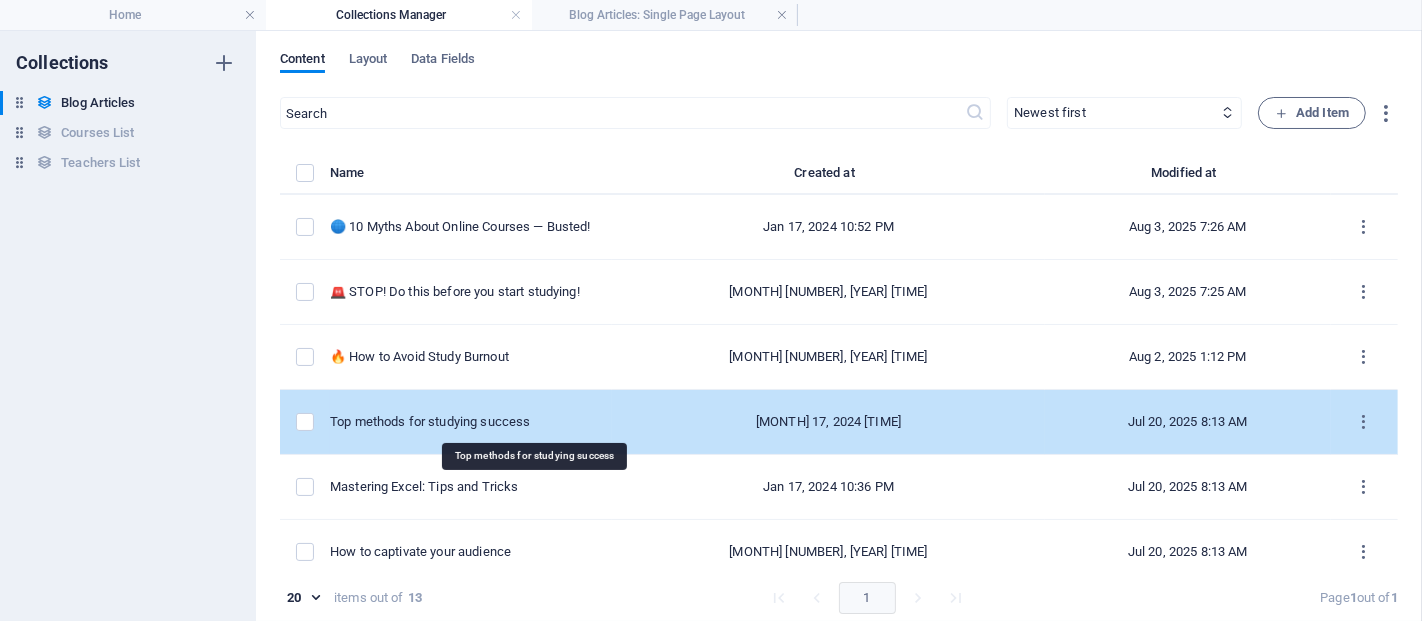 click on "Top methods for studying success" at bounding box center [463, 422] 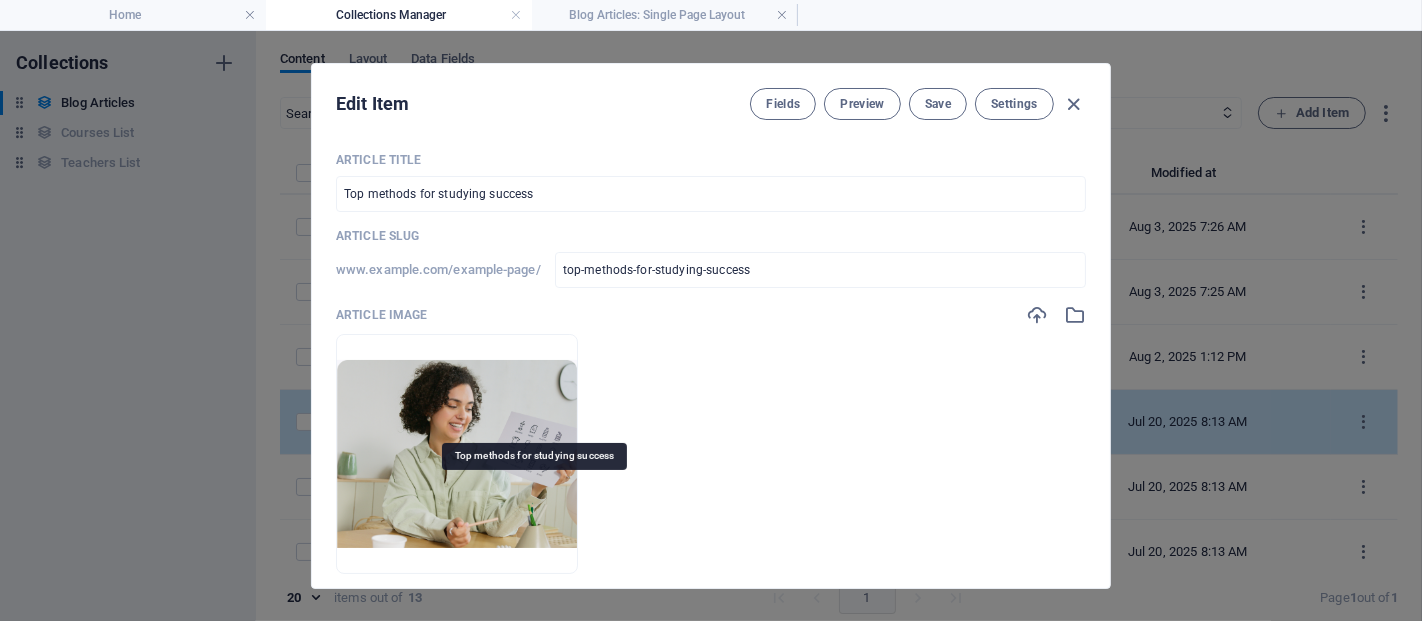 click at bounding box center (457, 454) 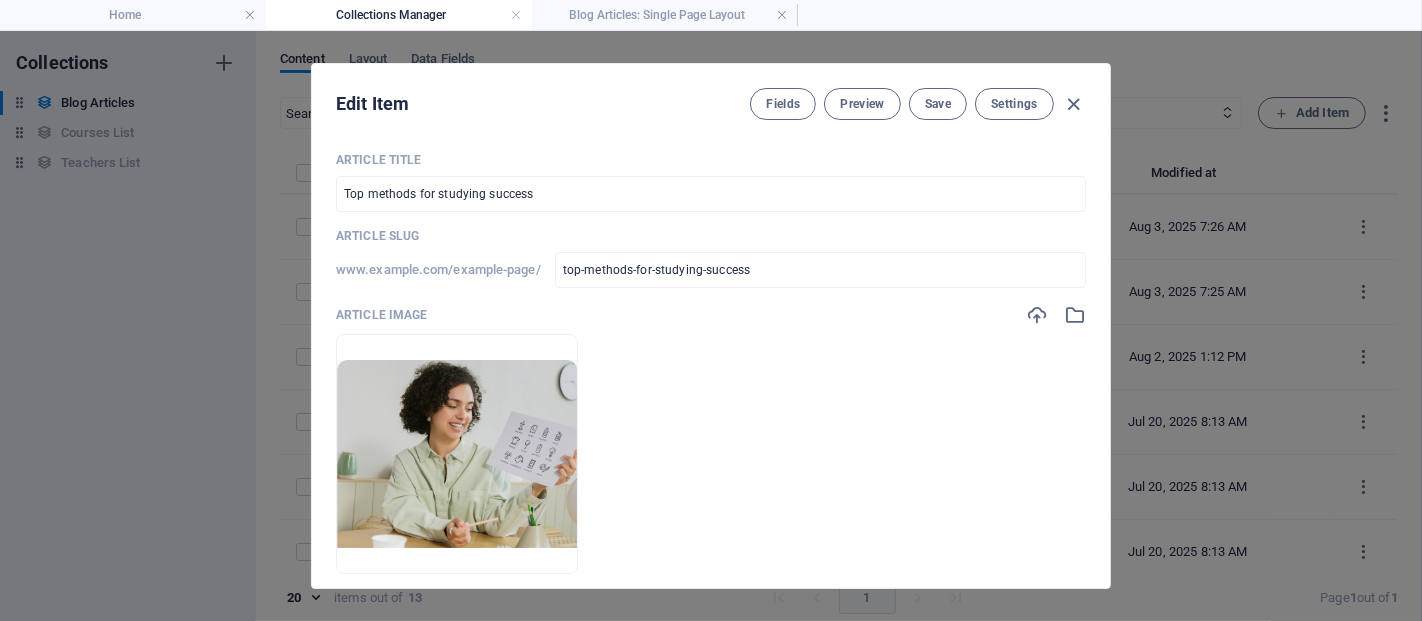 drag, startPoint x: 1107, startPoint y: 183, endPoint x: 1101, endPoint y: 224, distance: 41.4367 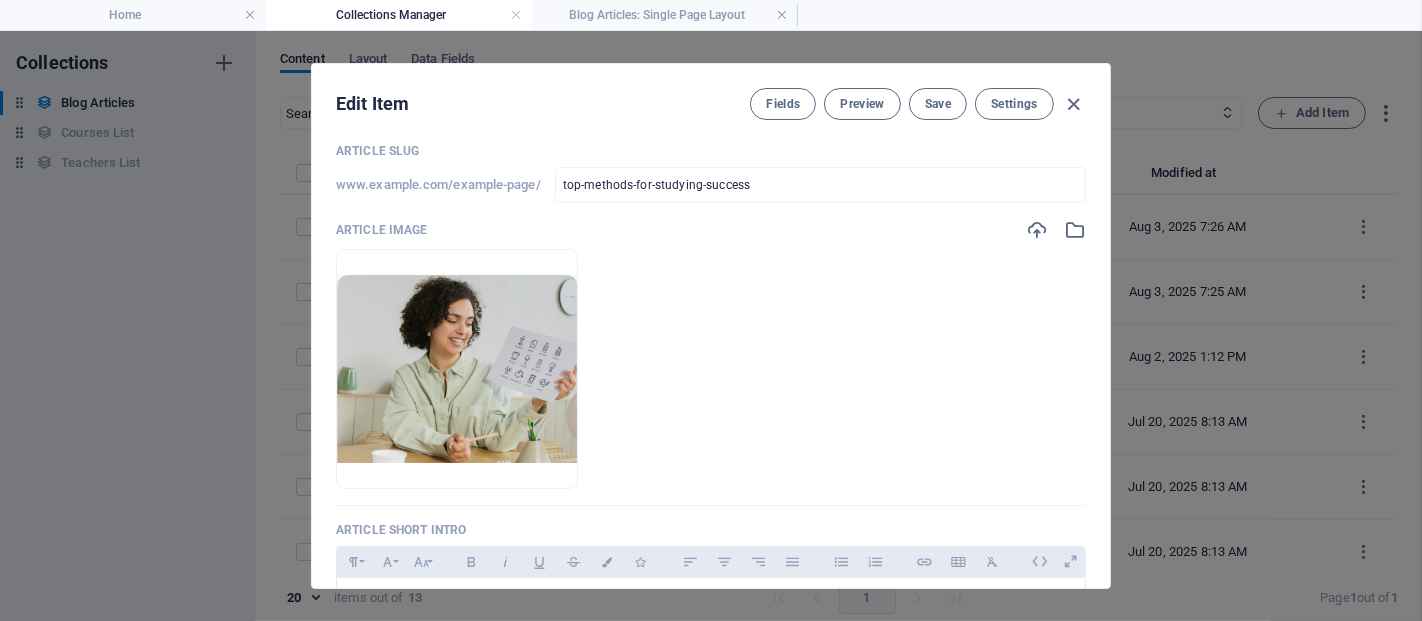 scroll, scrollTop: 0, scrollLeft: 0, axis: both 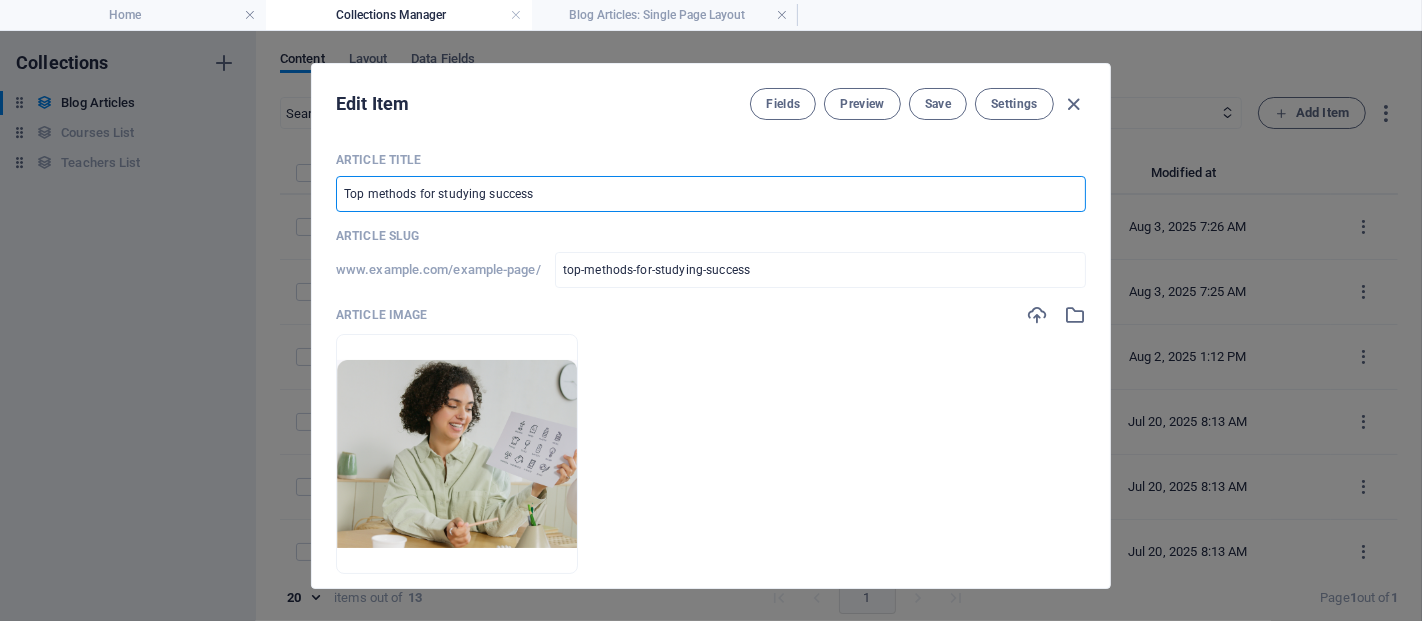 drag, startPoint x: 584, startPoint y: 189, endPoint x: 330, endPoint y: 167, distance: 254.95097 